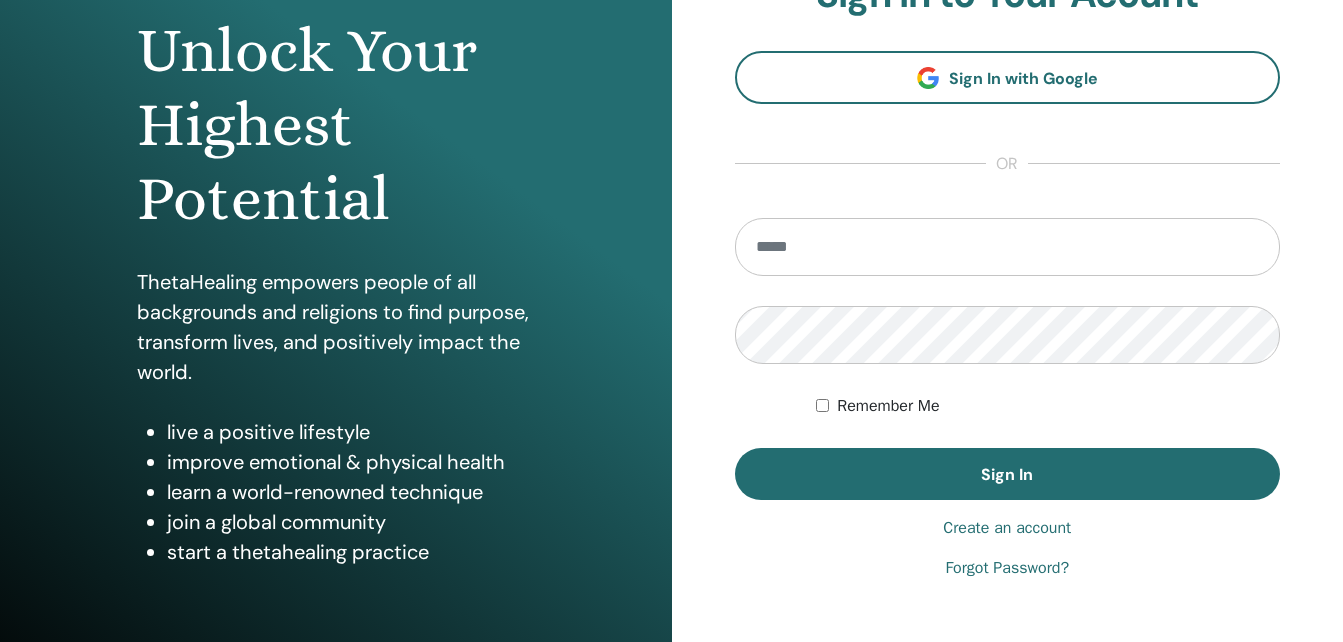 scroll, scrollTop: 300, scrollLeft: 0, axis: vertical 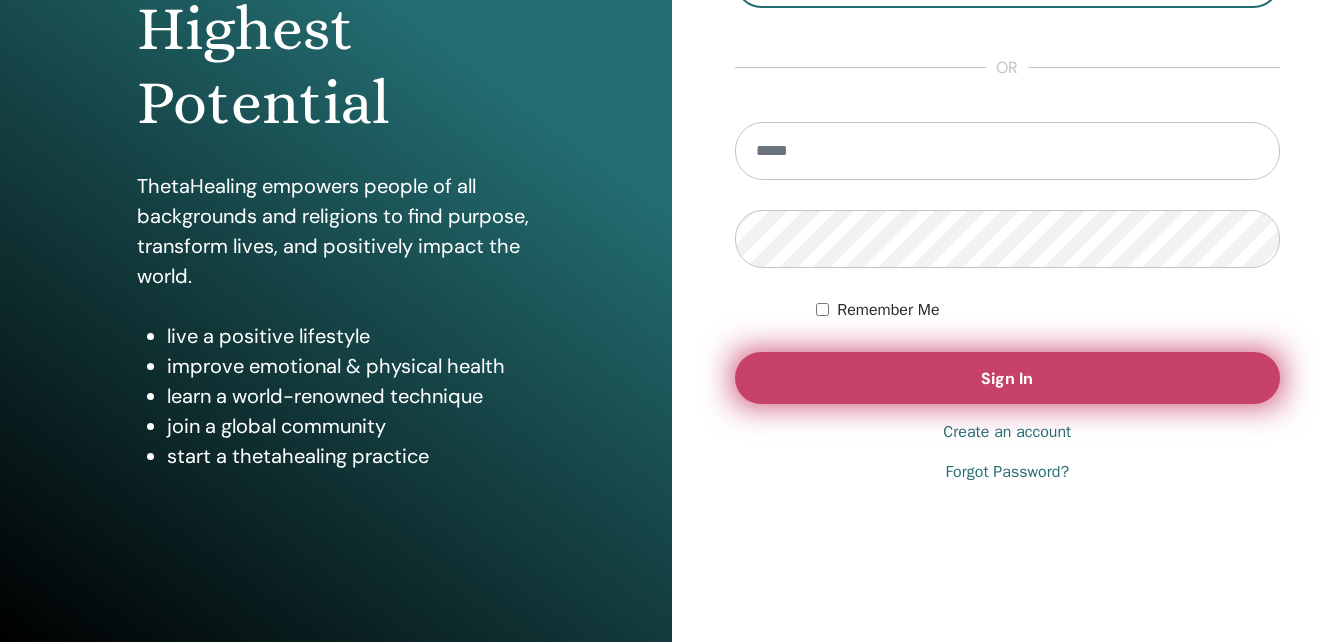 type on "**********" 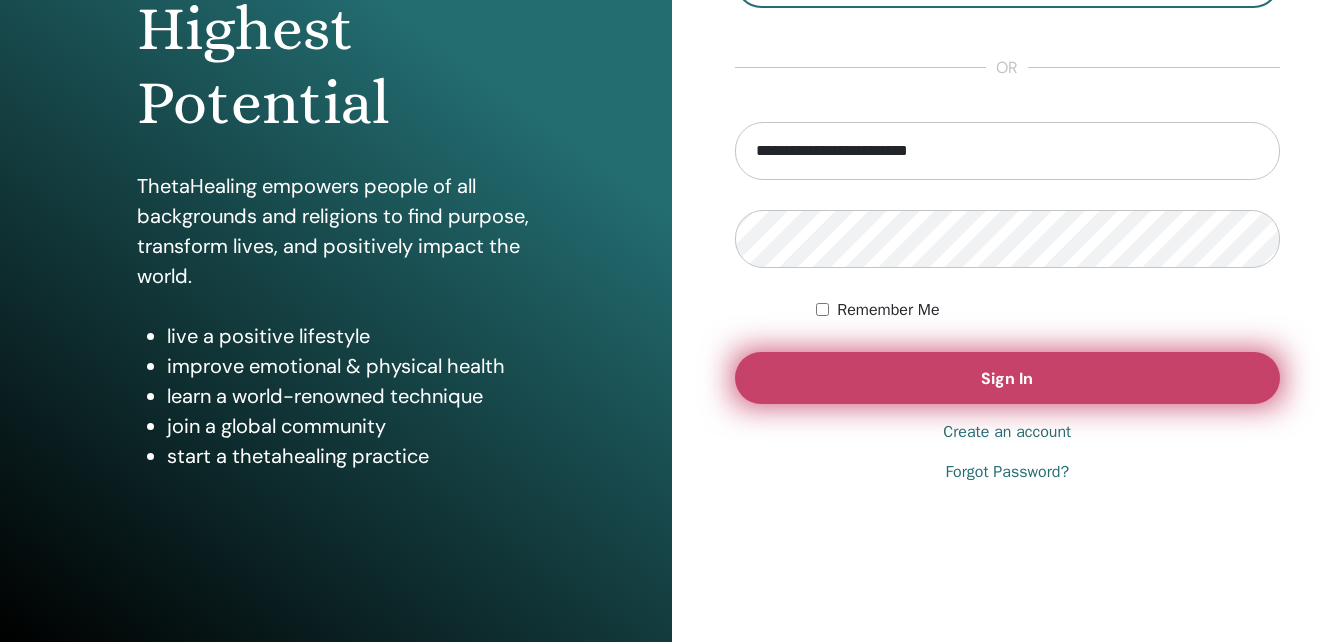click on "Sign In" at bounding box center [1007, 378] 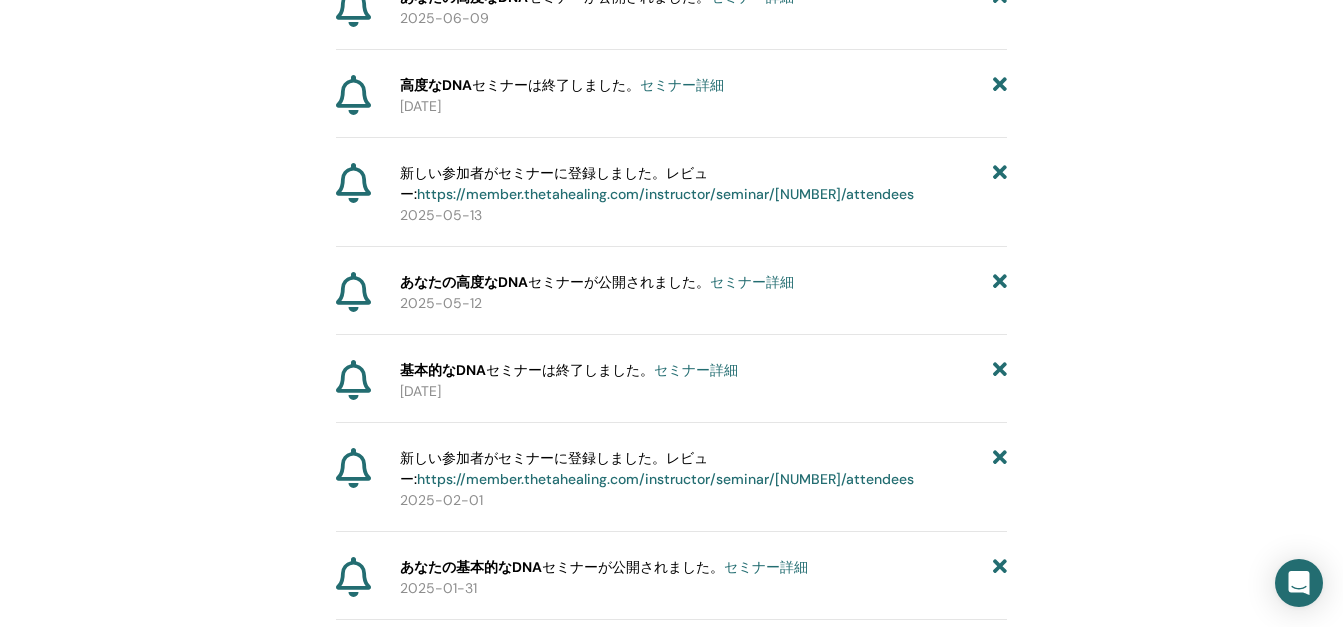 scroll, scrollTop: 448, scrollLeft: 0, axis: vertical 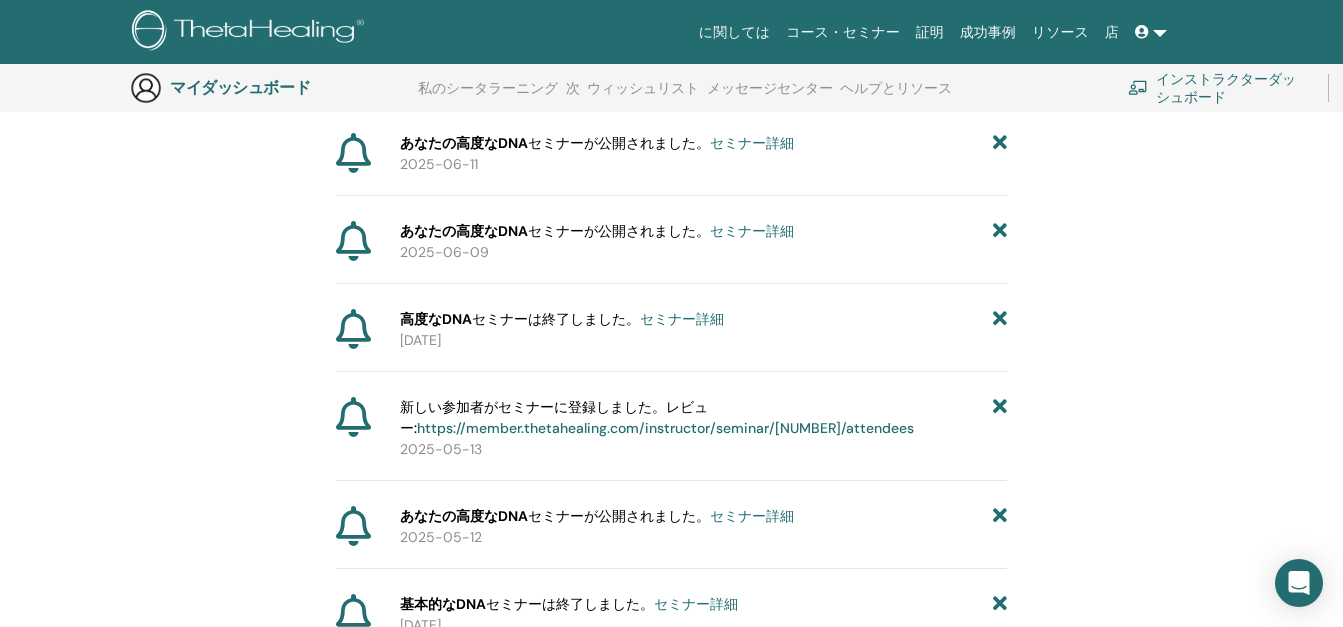 click on "インストラクターダッシュボード" at bounding box center (1230, 88) 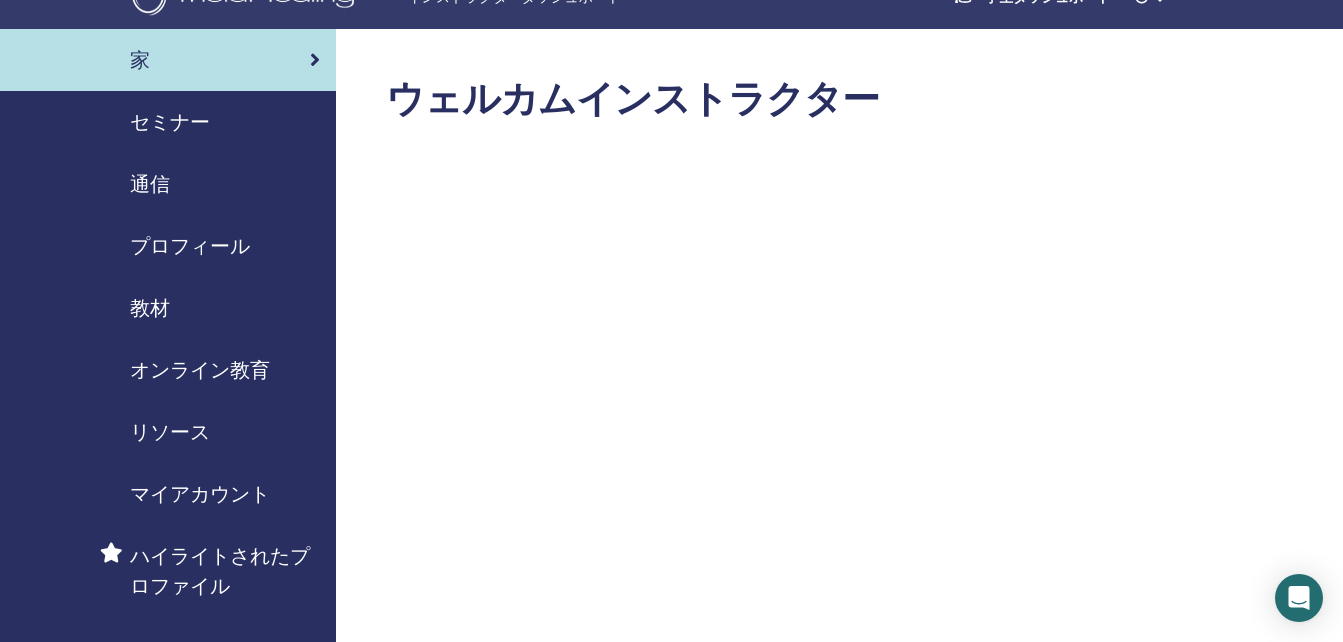 scroll, scrollTop: 0, scrollLeft: 0, axis: both 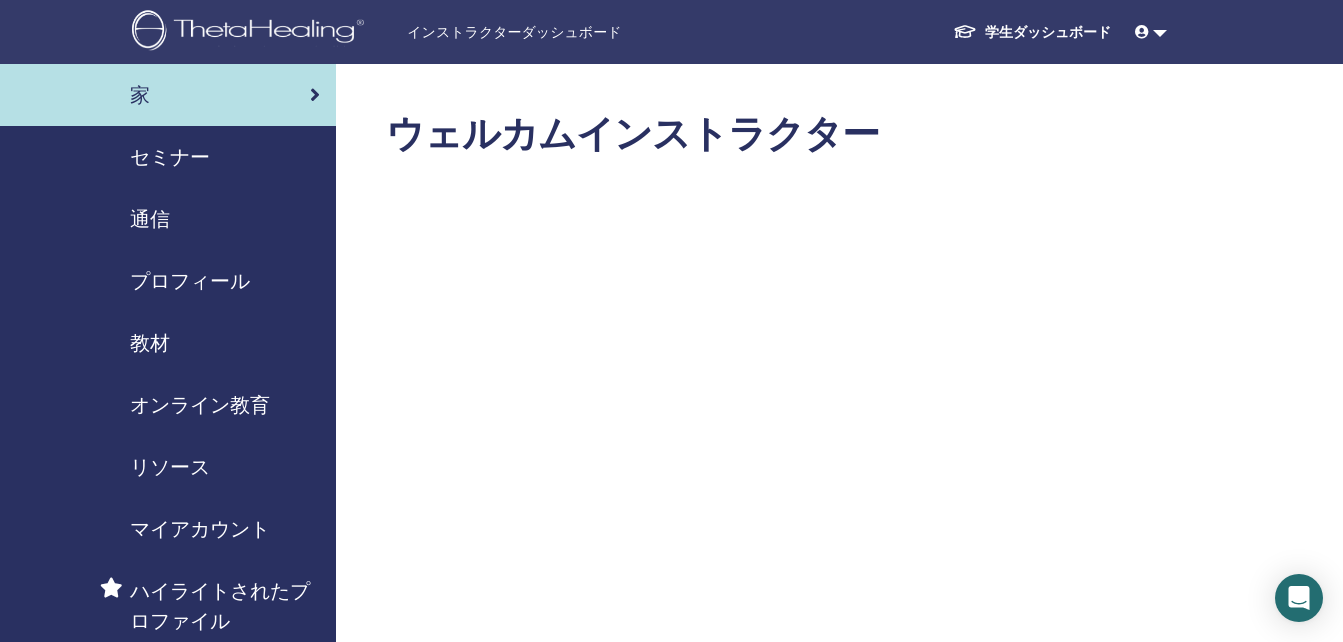 click on "学生ダッシュボード" at bounding box center (1048, 32) 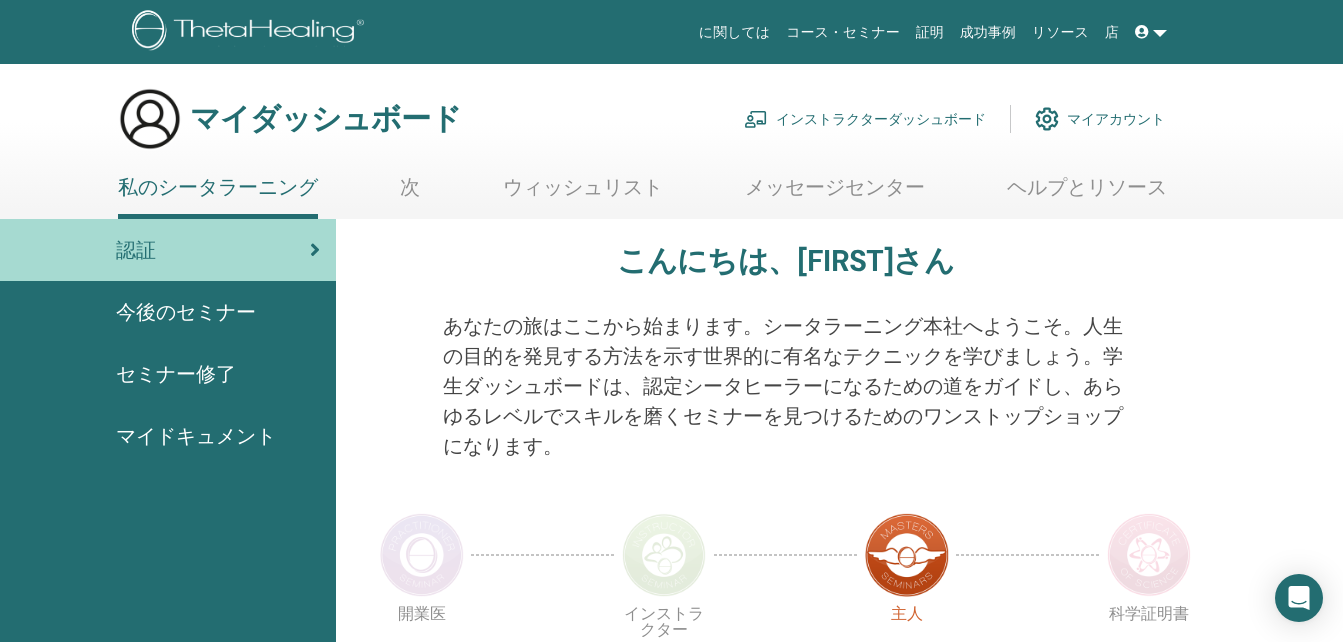 scroll, scrollTop: 0, scrollLeft: 0, axis: both 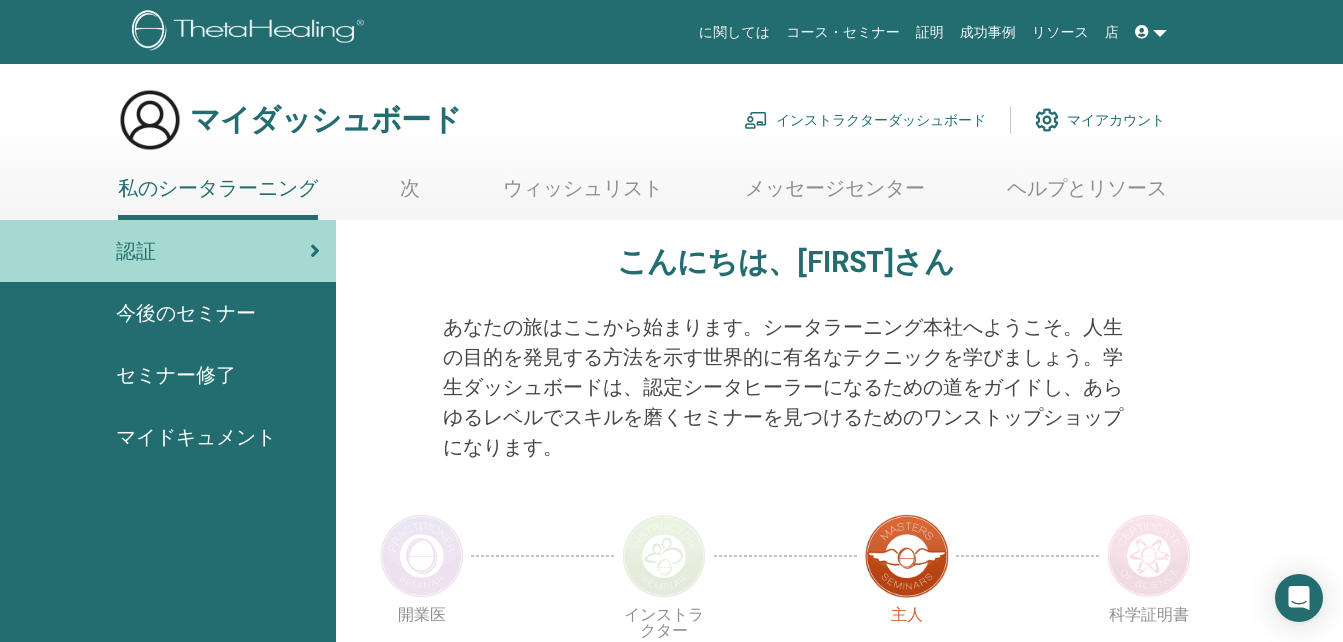 click on "セミナー修了" at bounding box center [176, 375] 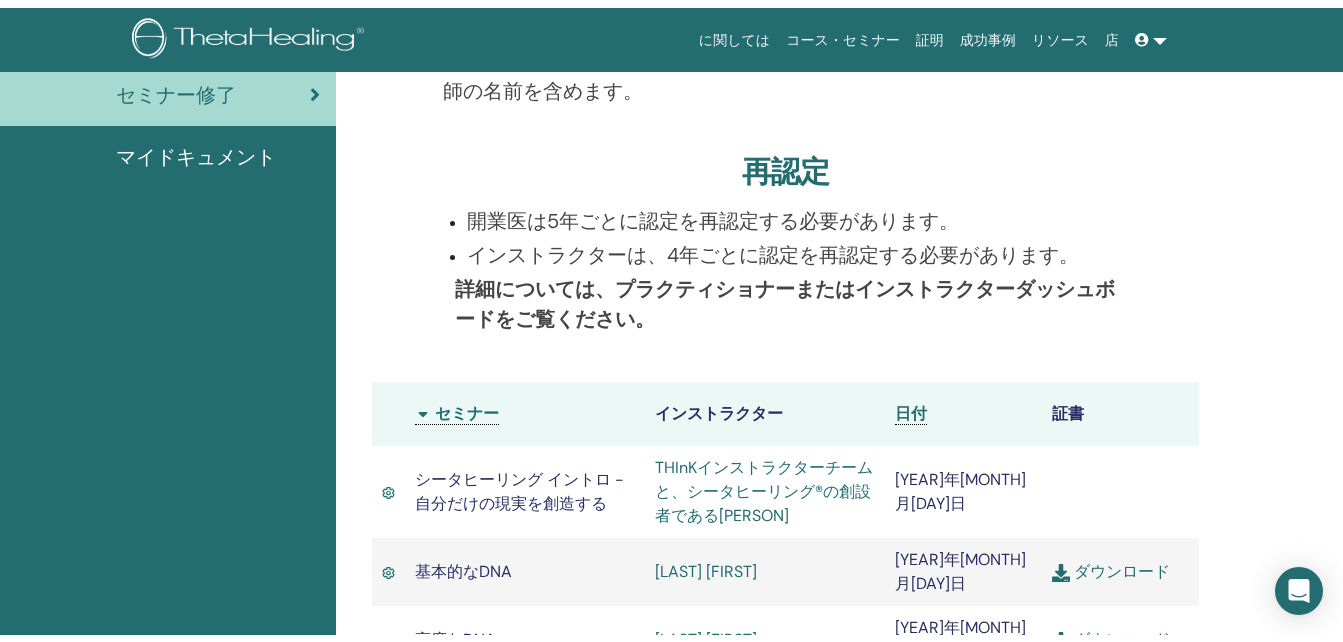 scroll, scrollTop: 0, scrollLeft: 0, axis: both 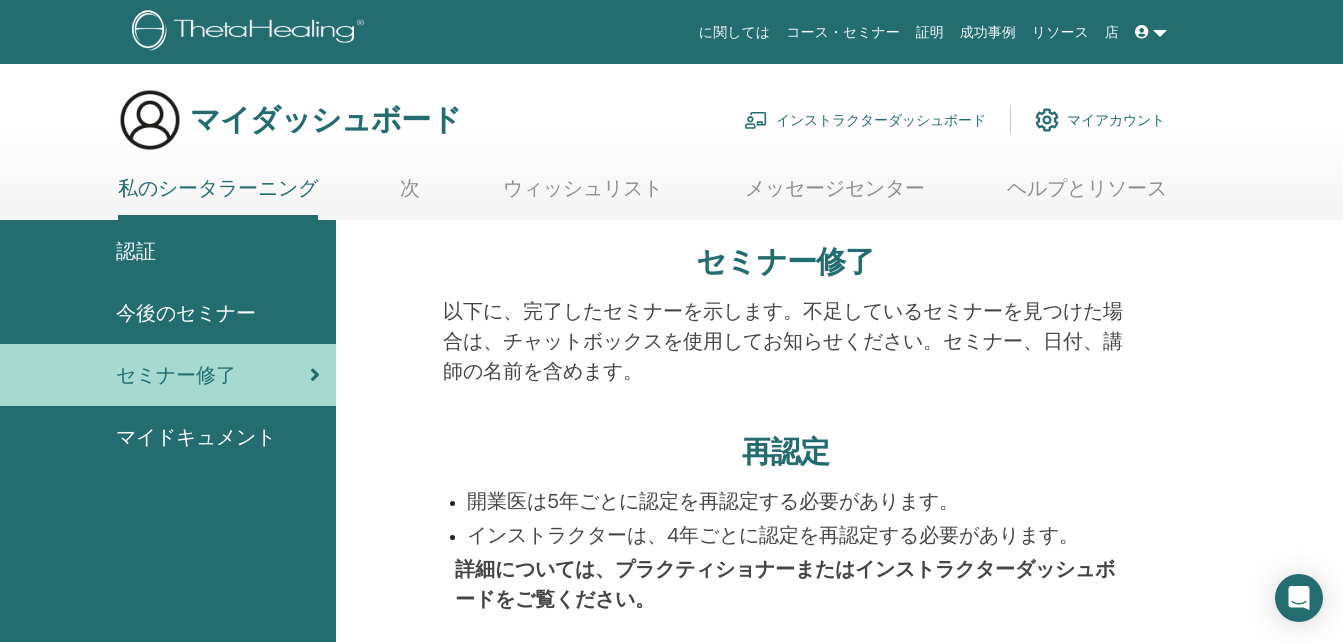 click at bounding box center (1151, 32) 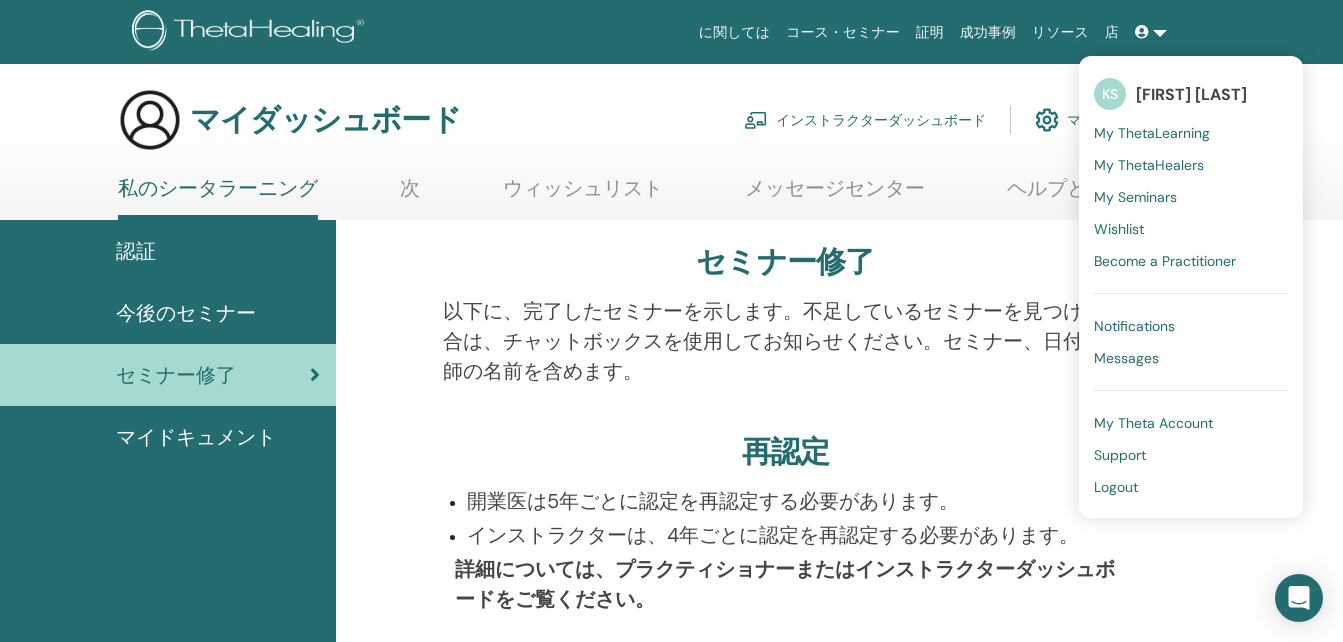 click on "インストラクターダッシュボード" at bounding box center [881, 120] 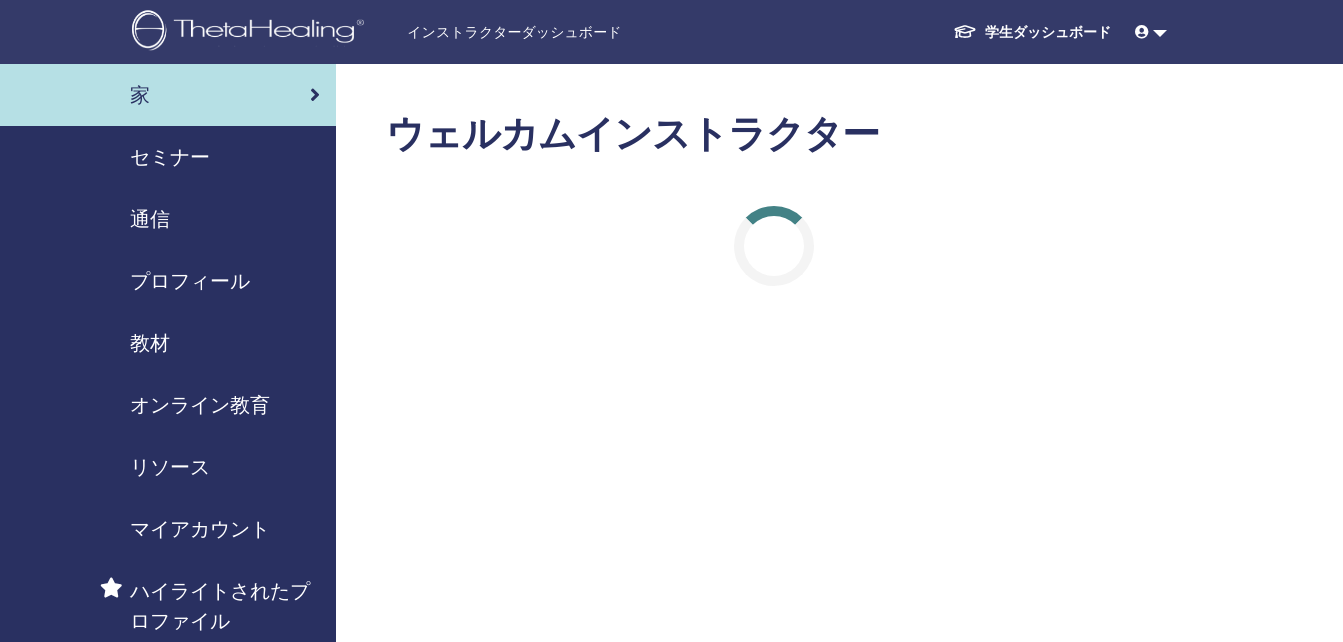 scroll, scrollTop: 0, scrollLeft: 0, axis: both 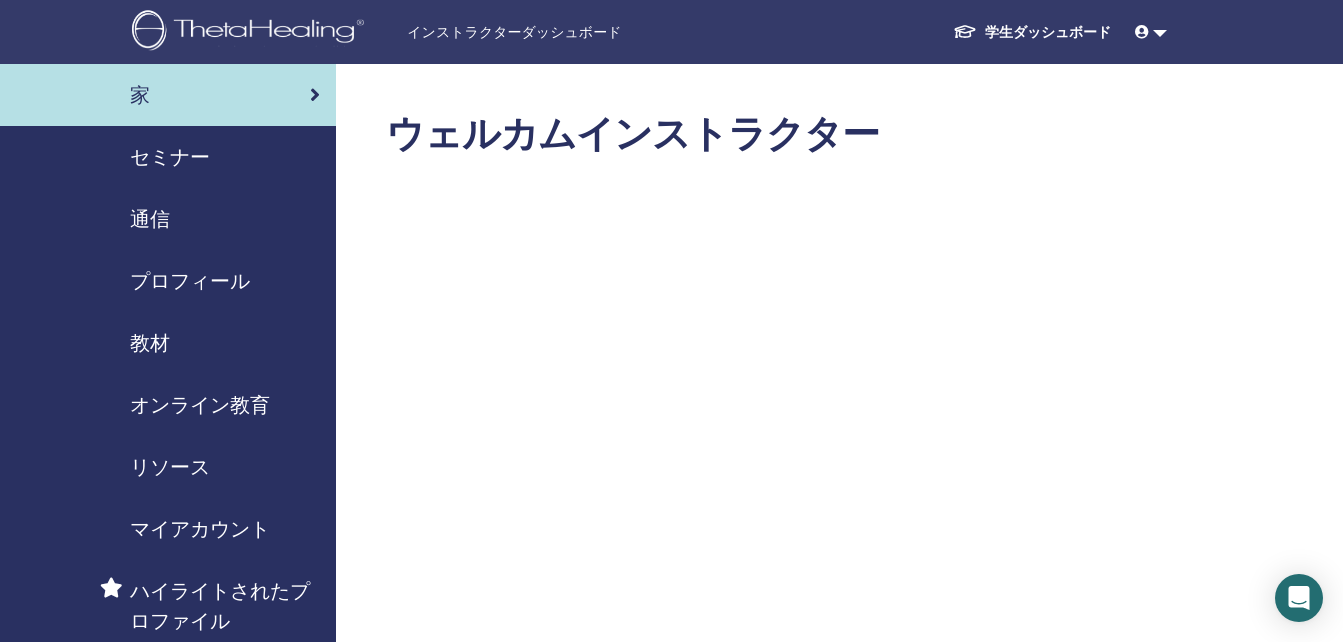 click on "セミナー" at bounding box center (170, 157) 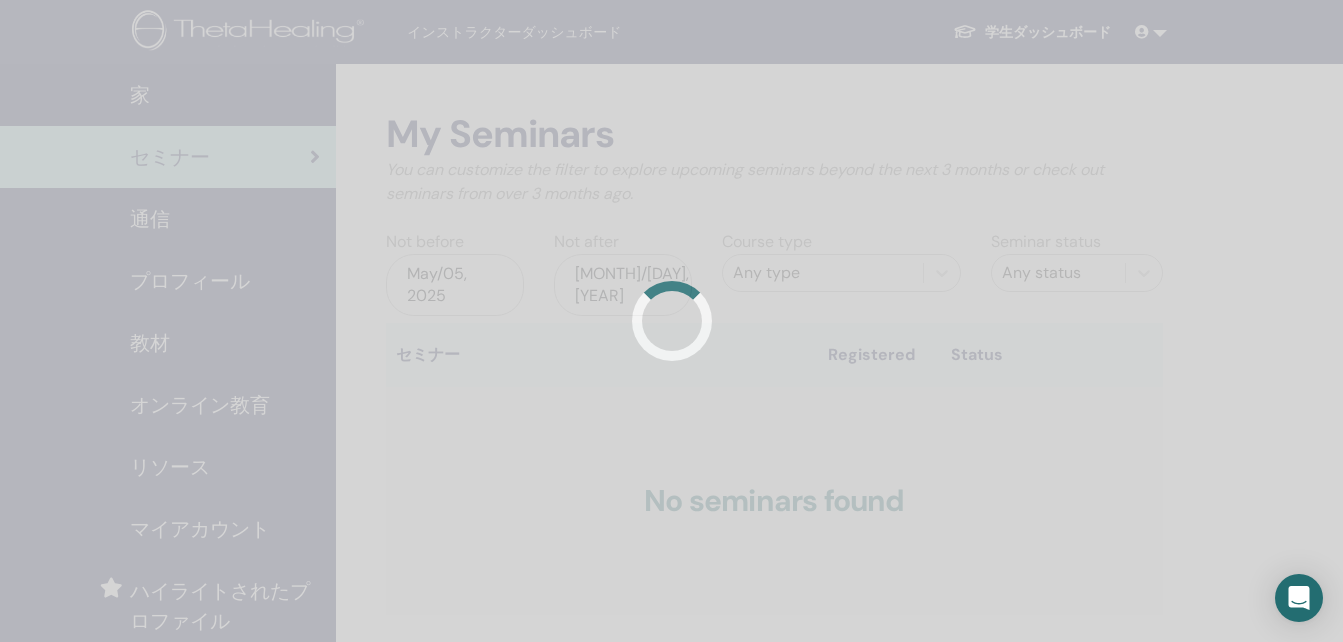 scroll, scrollTop: 0, scrollLeft: 0, axis: both 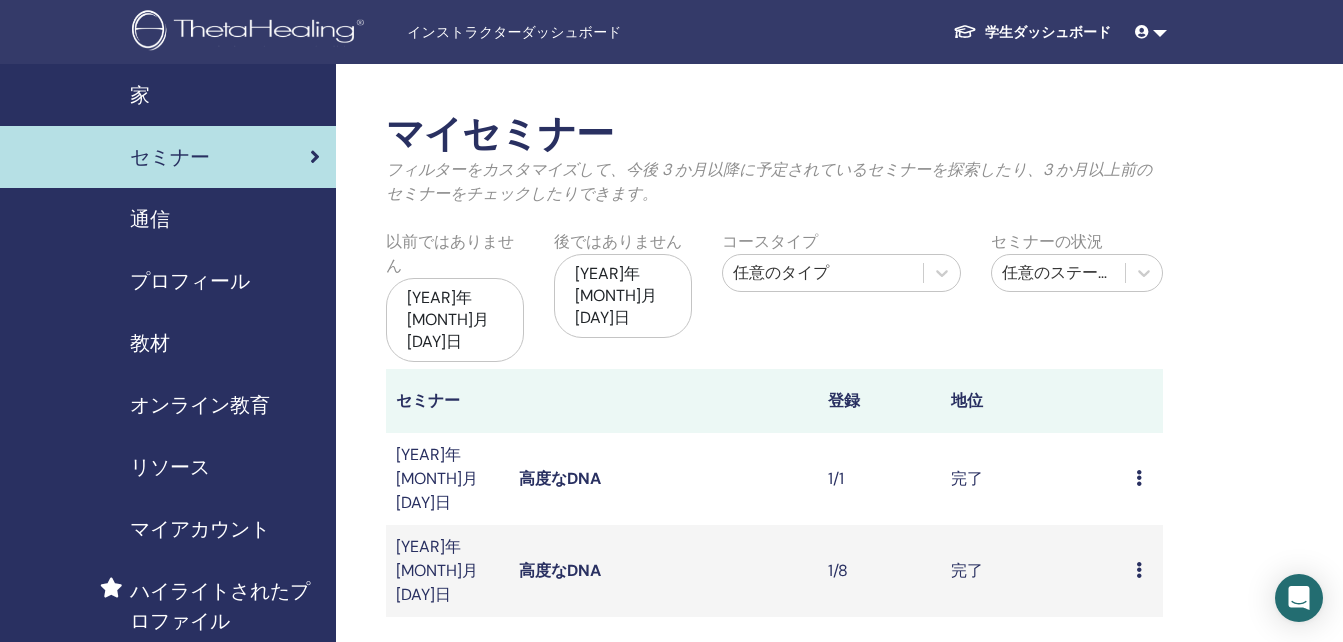 click on "[YEAR]年[MONTH]月[DAY]日" at bounding box center [455, 320] 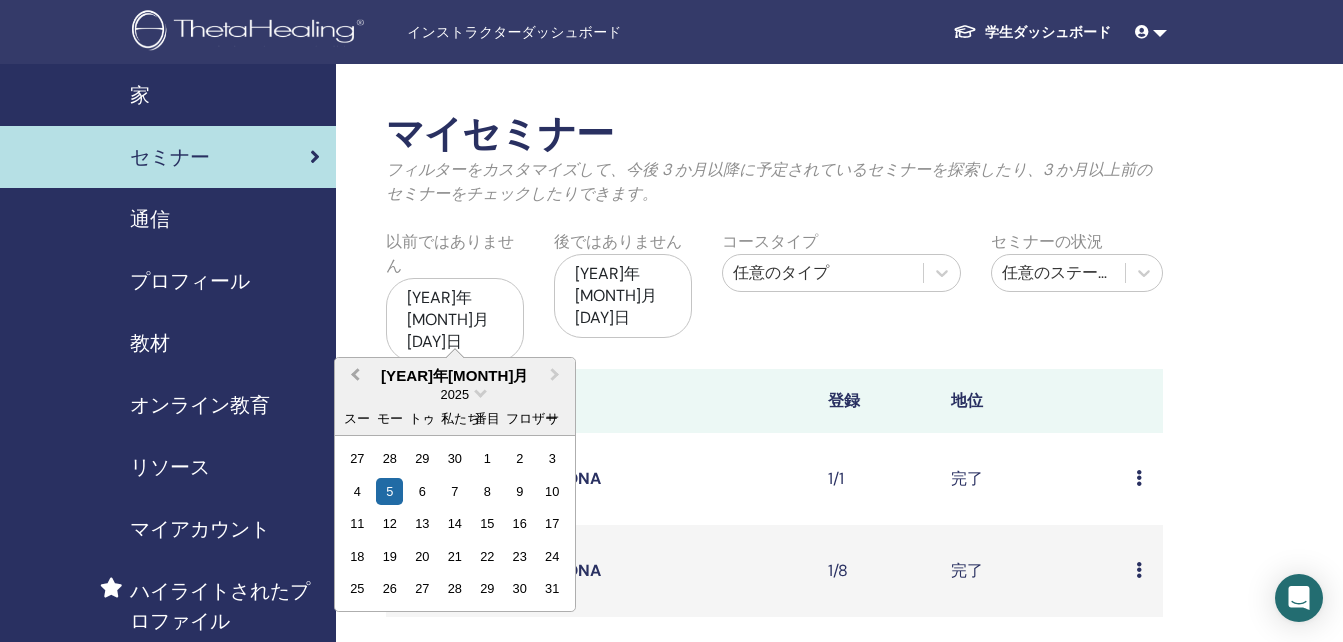 click on "Previous Month" at bounding box center [353, 376] 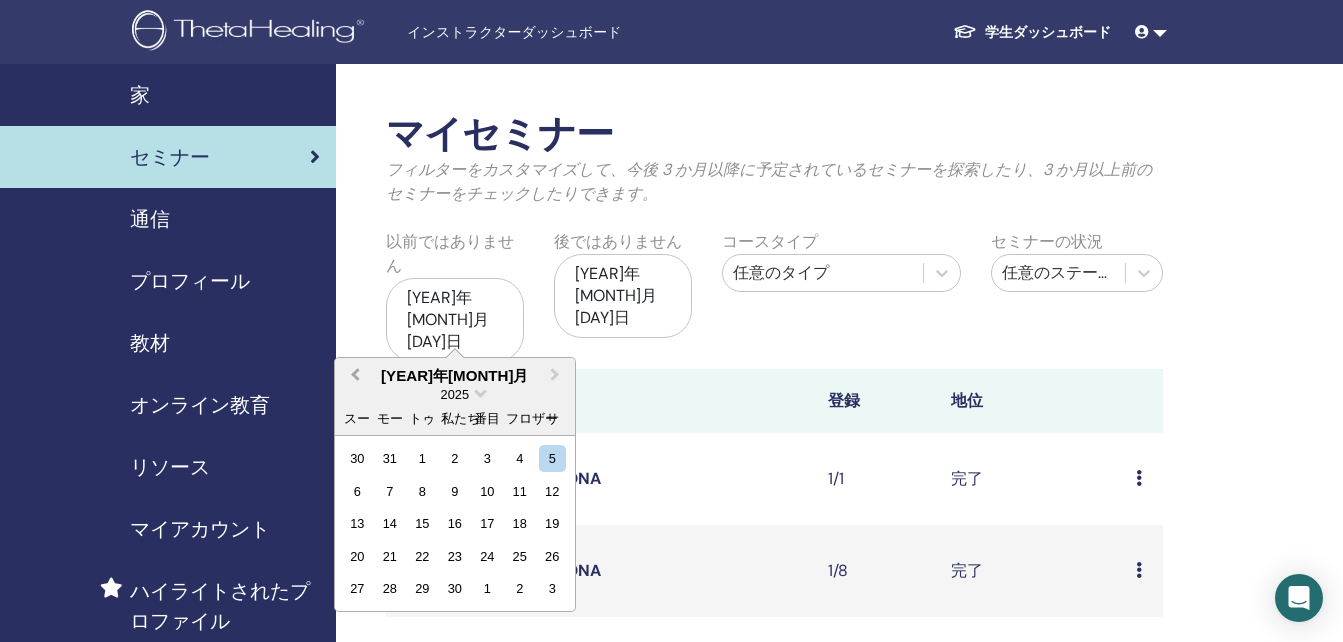 click on "Previous Month" at bounding box center (353, 376) 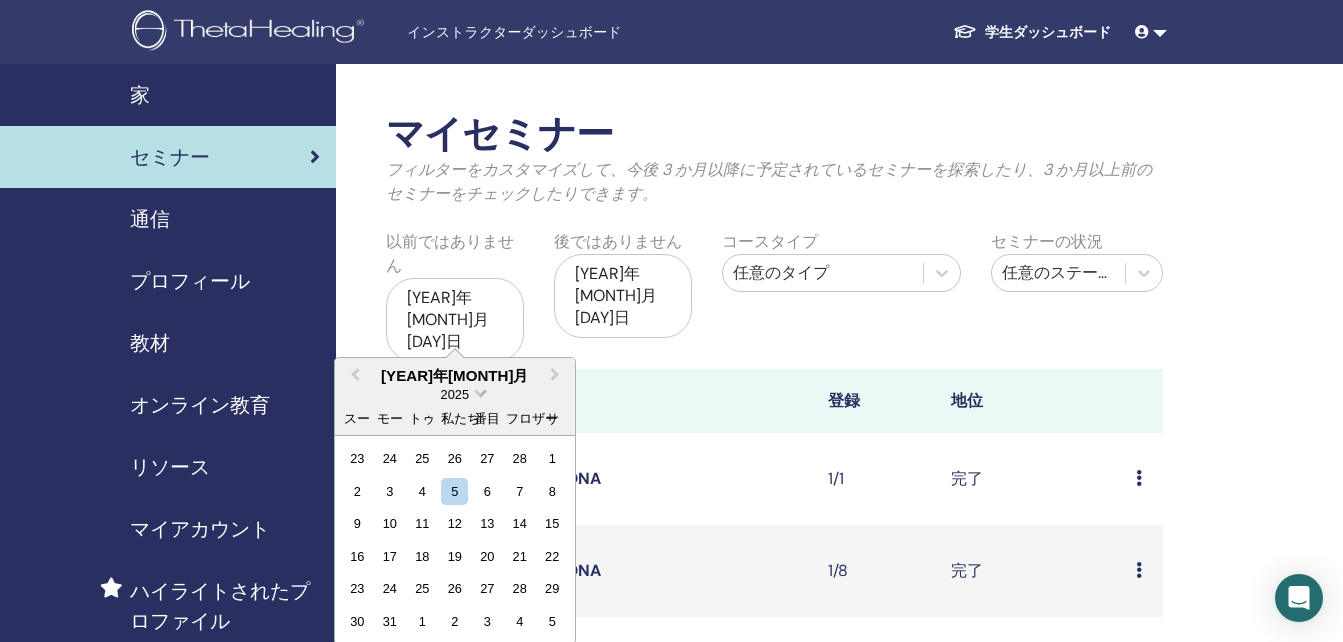 click on "2025" at bounding box center (455, 394) 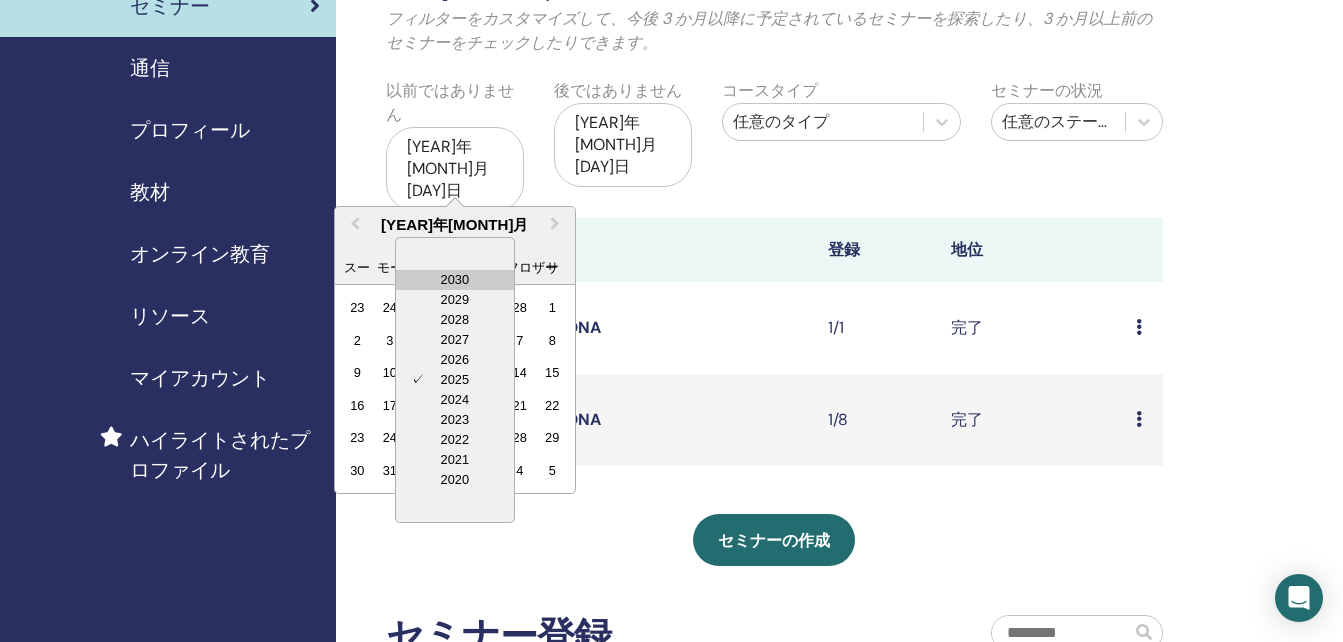 scroll, scrollTop: 200, scrollLeft: 0, axis: vertical 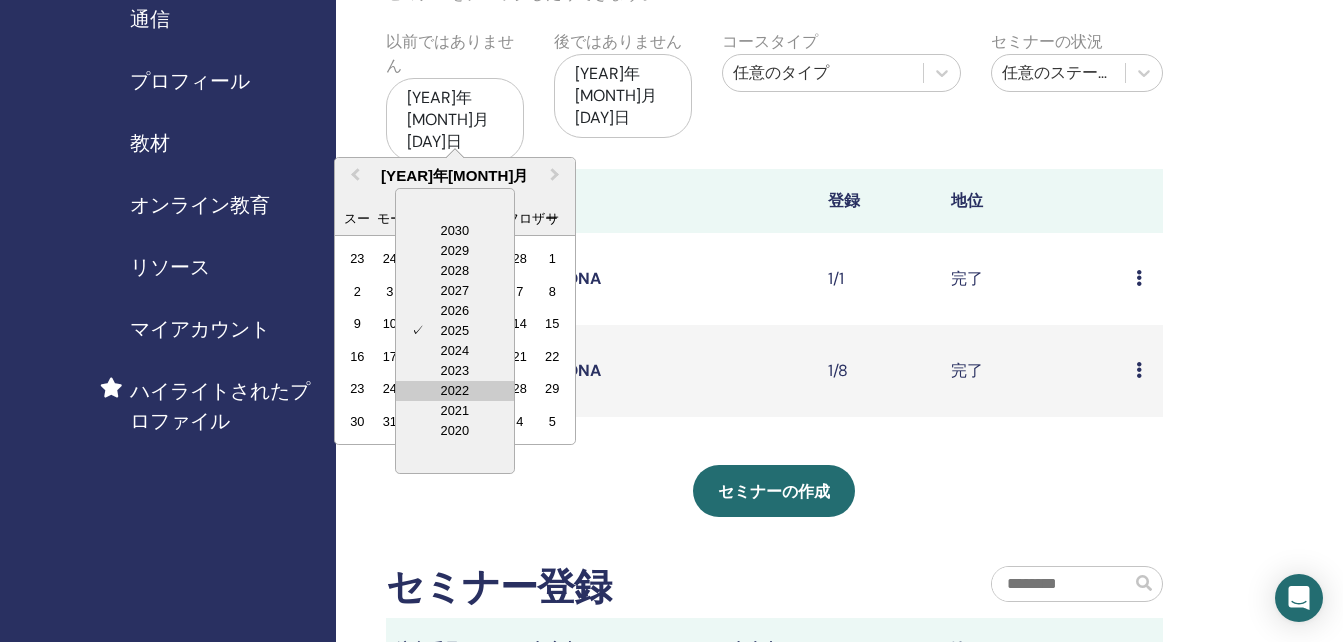 click on "2022" at bounding box center [455, 391] 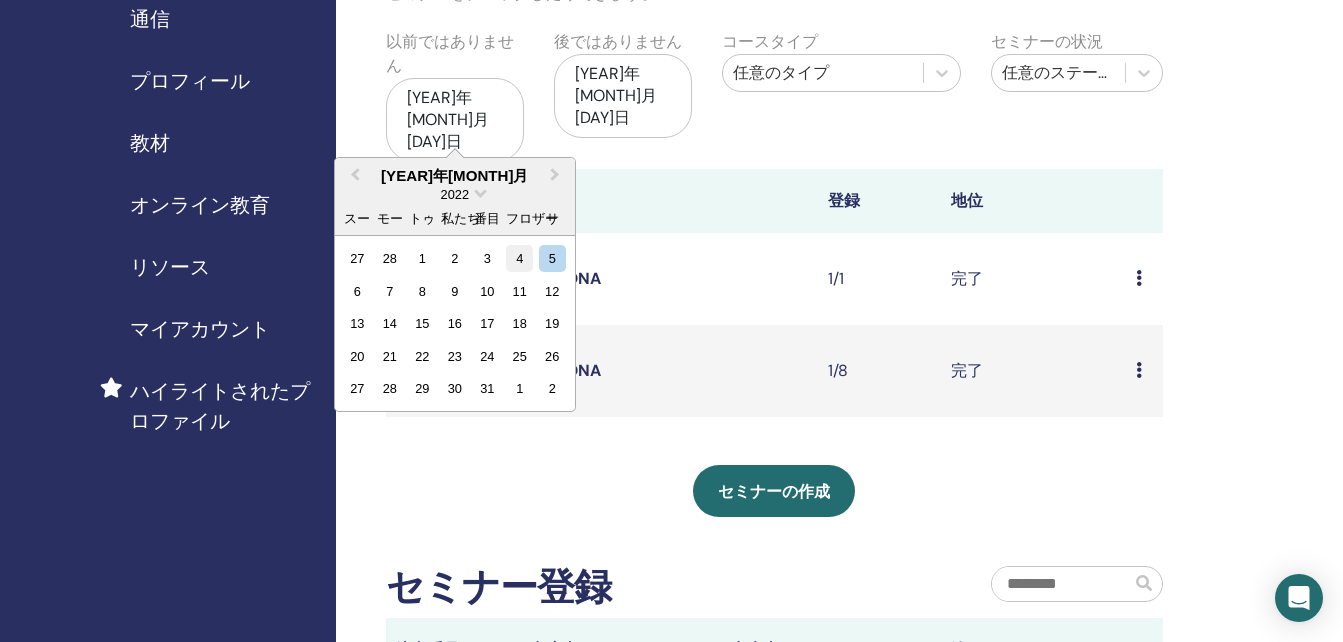click on "4" at bounding box center [519, 258] 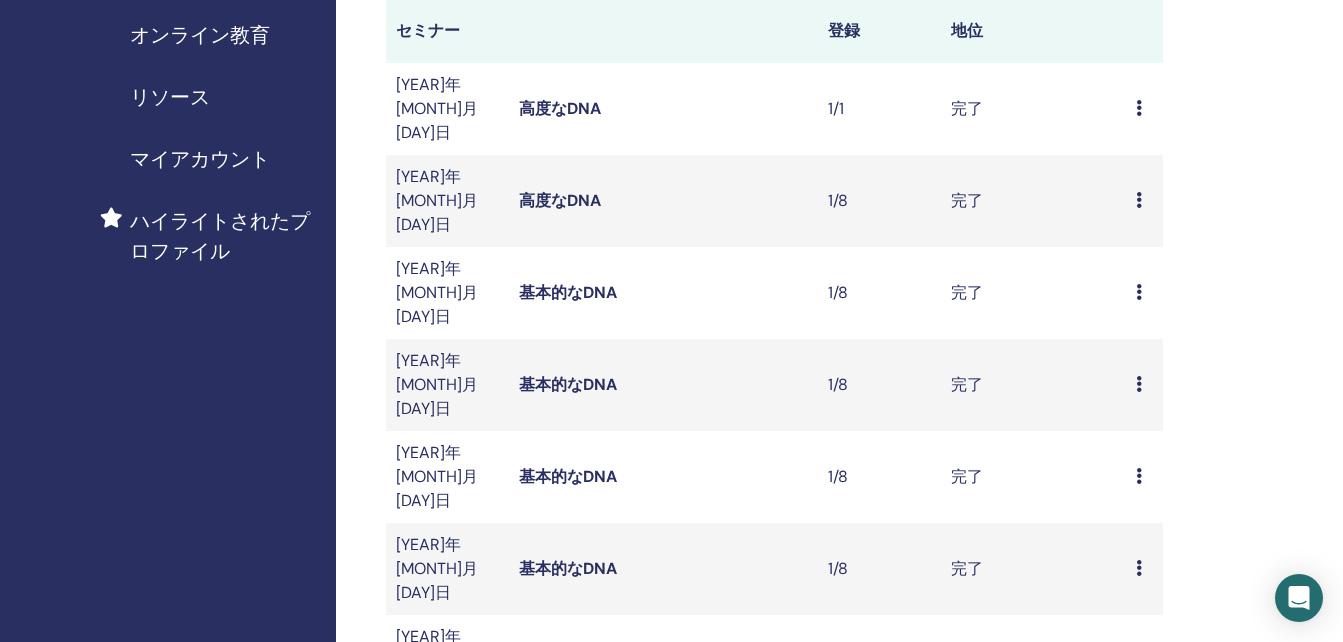 scroll, scrollTop: 600, scrollLeft: 0, axis: vertical 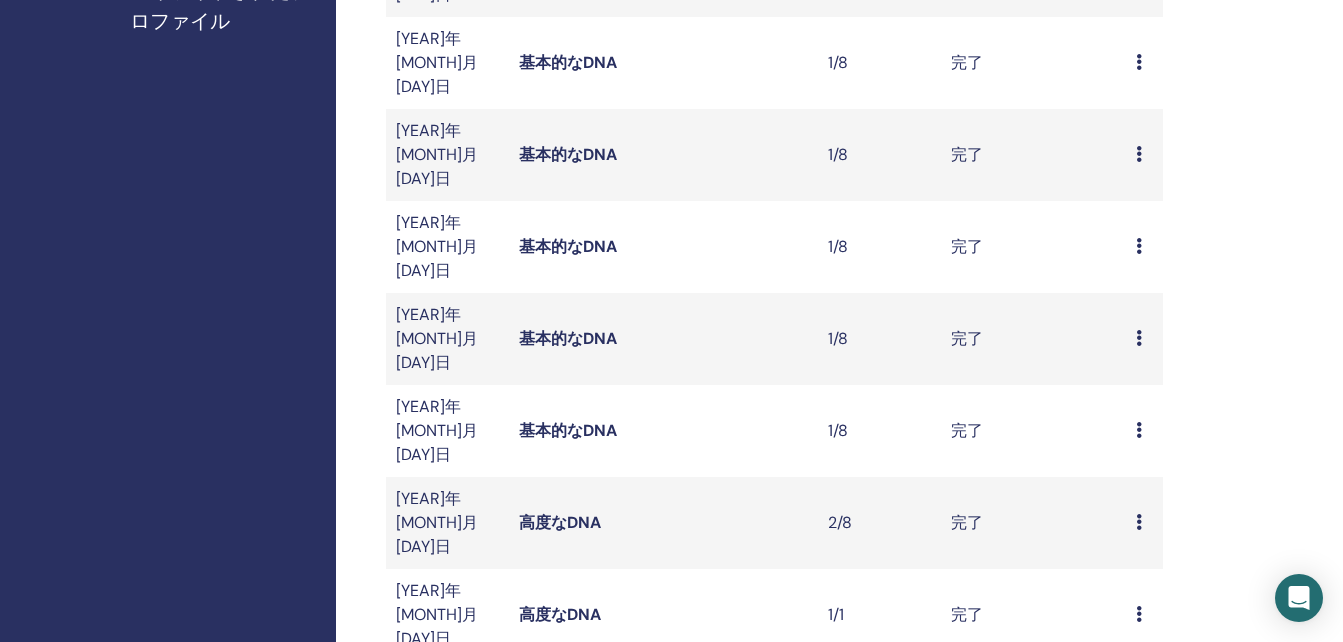 click at bounding box center [549, 785] 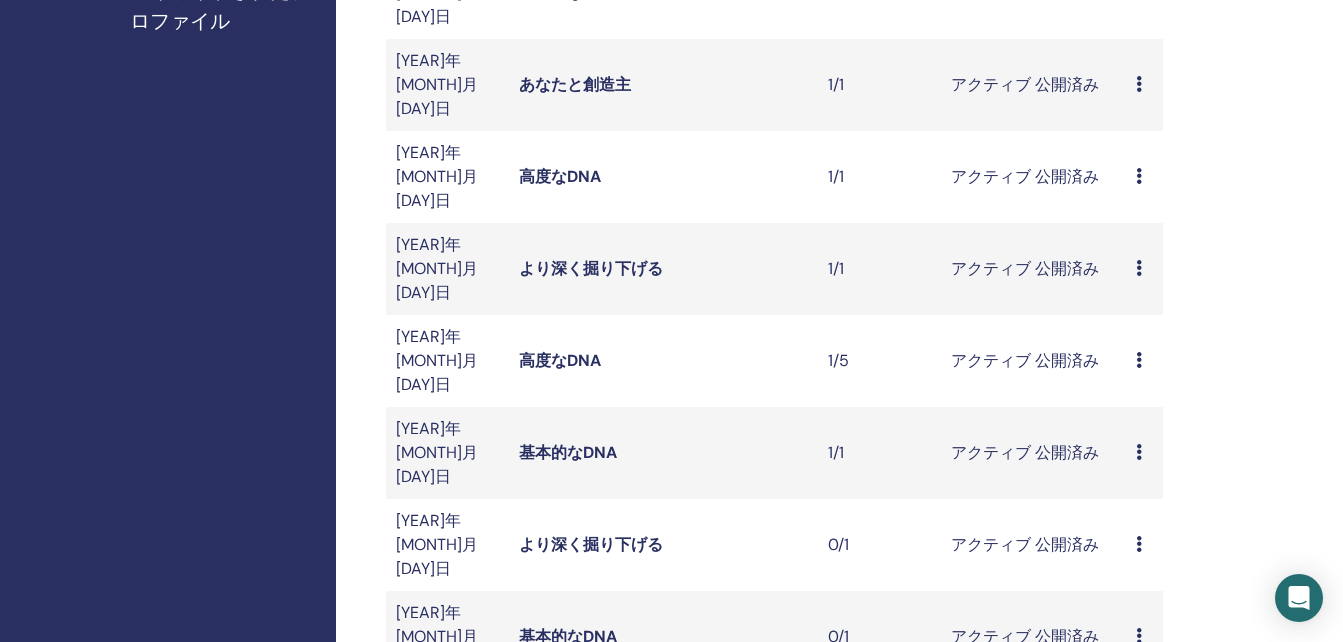 click at bounding box center [549, 715] 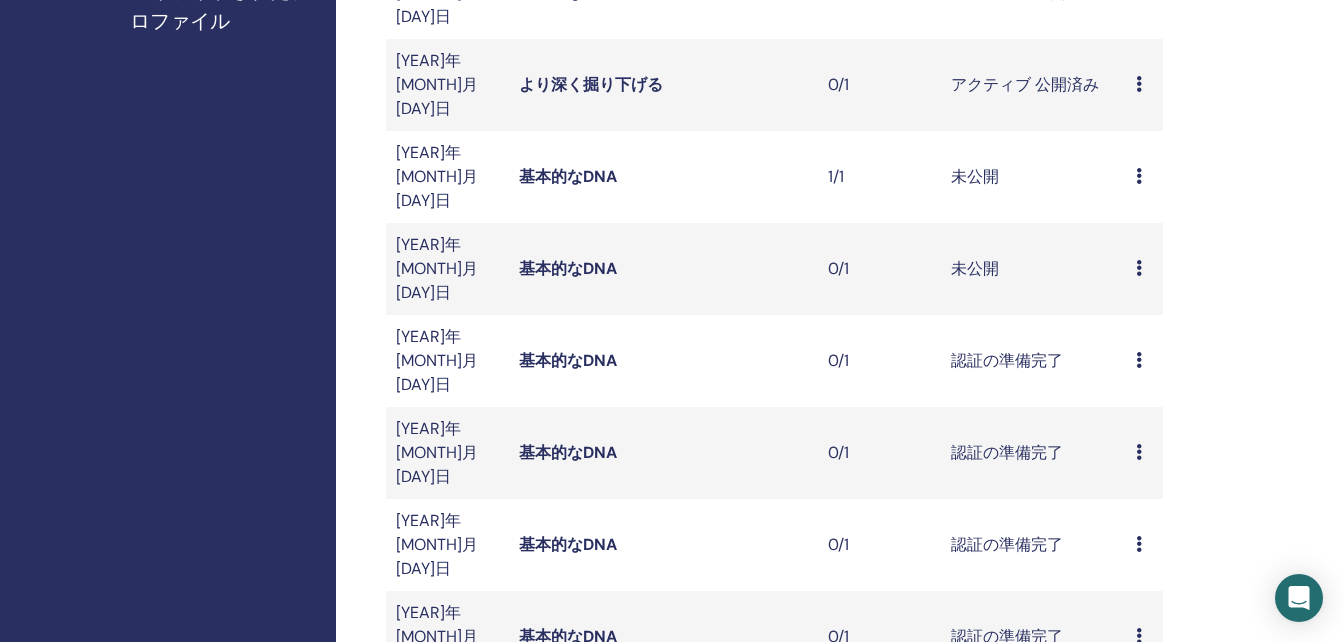 click at bounding box center (549, 715) 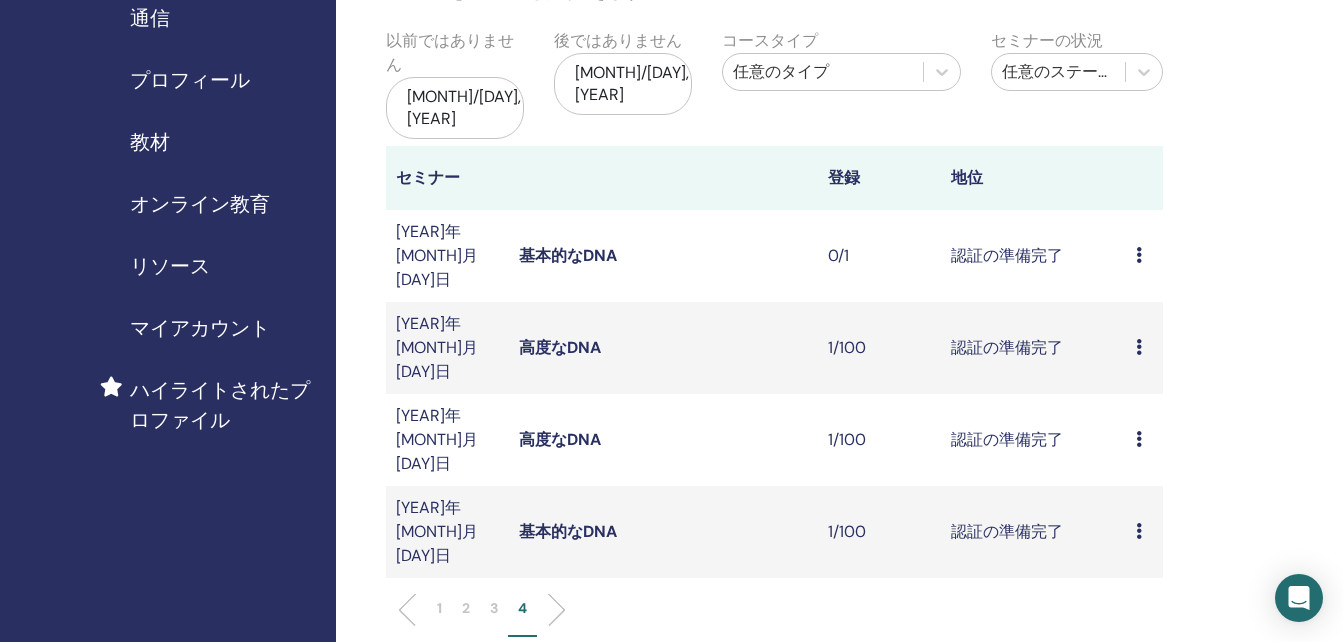 scroll, scrollTop: 200, scrollLeft: 0, axis: vertical 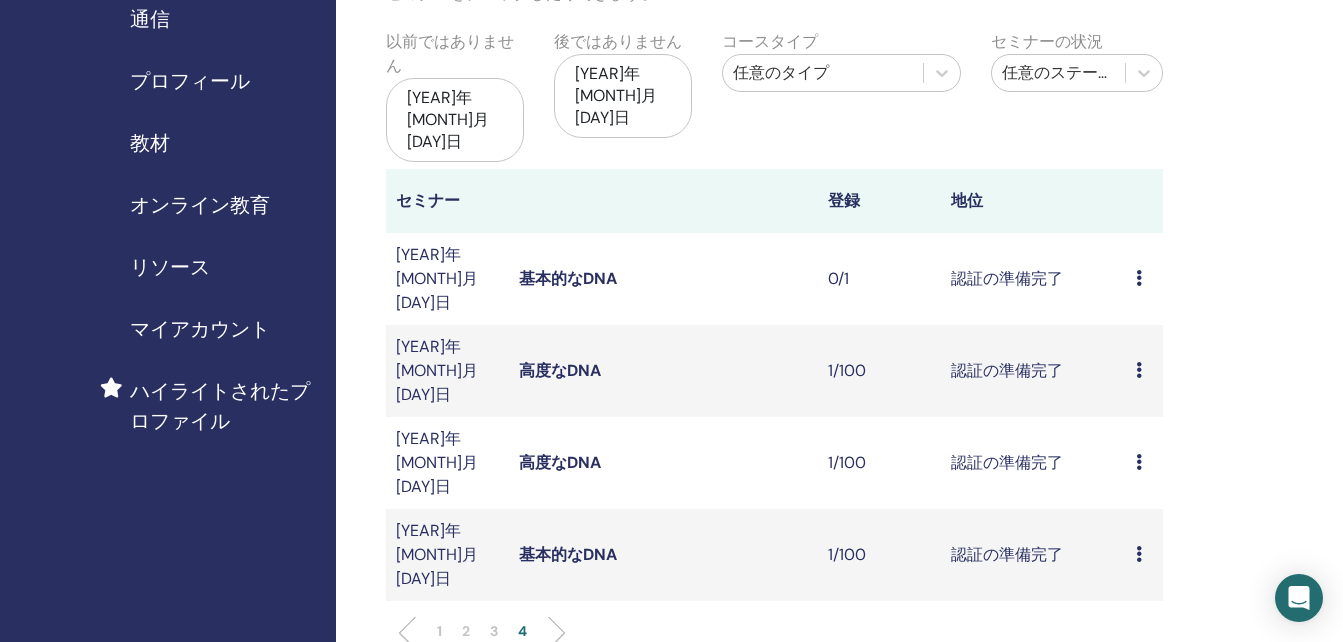 click on "高度なDNA" at bounding box center (560, 370) 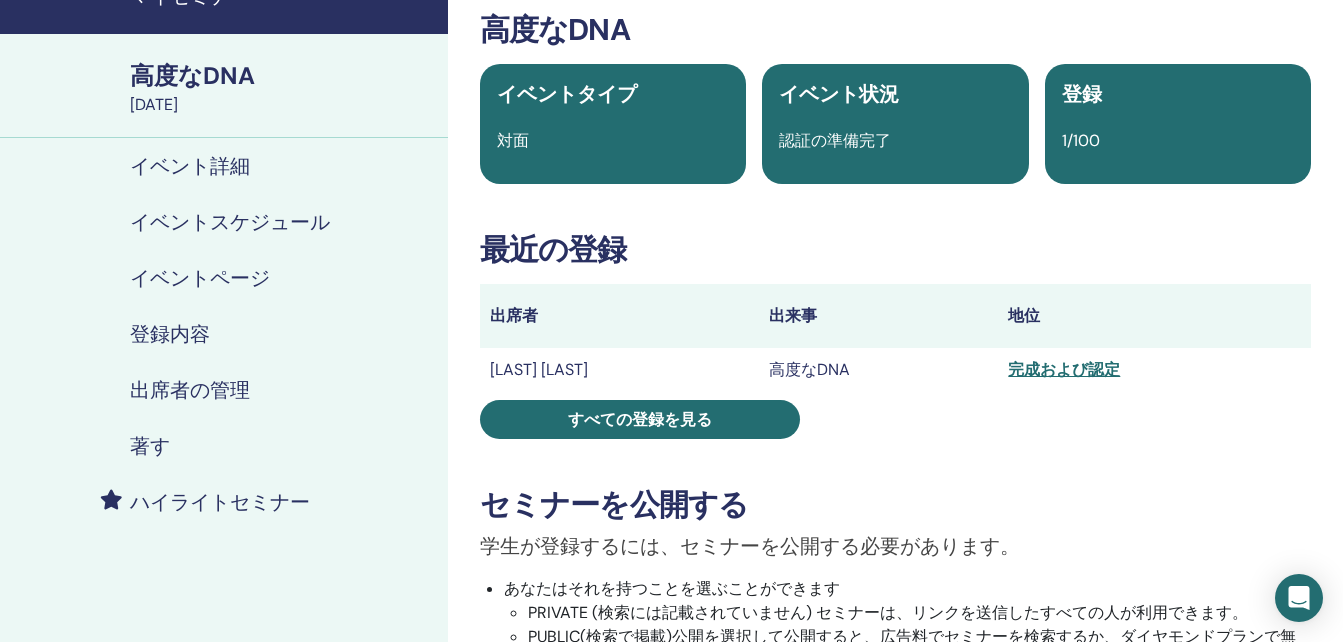 scroll, scrollTop: 0, scrollLeft: 0, axis: both 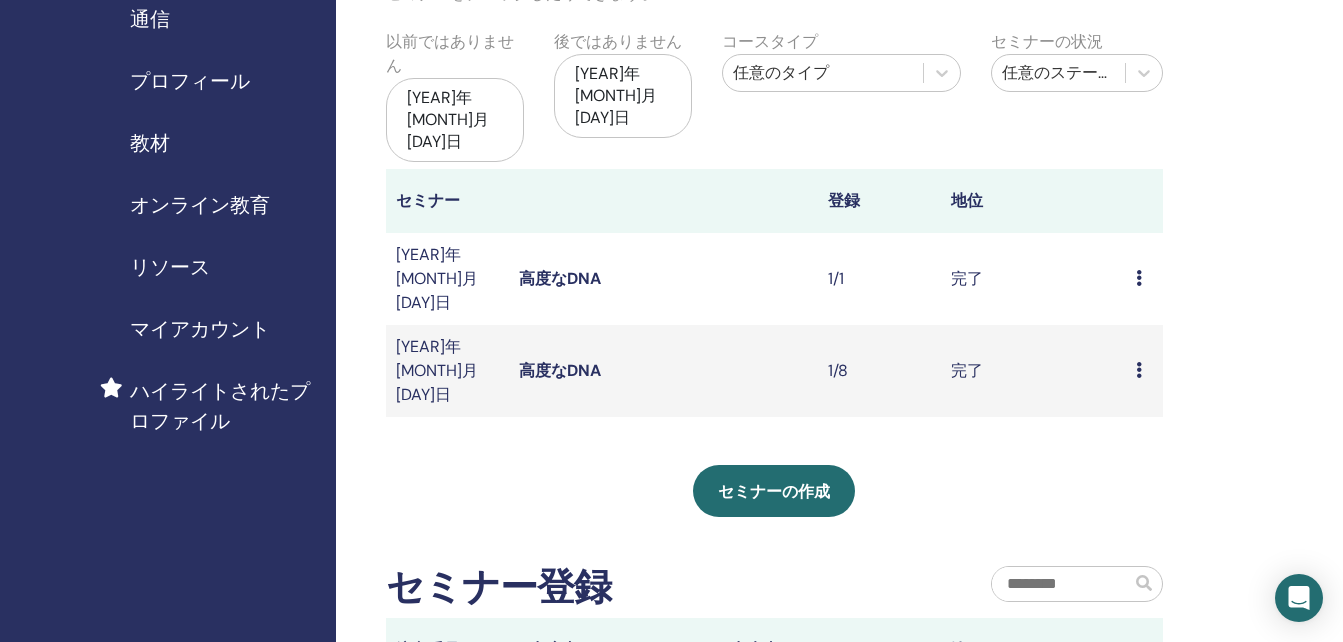click on "2025年5月05日" at bounding box center (455, 120) 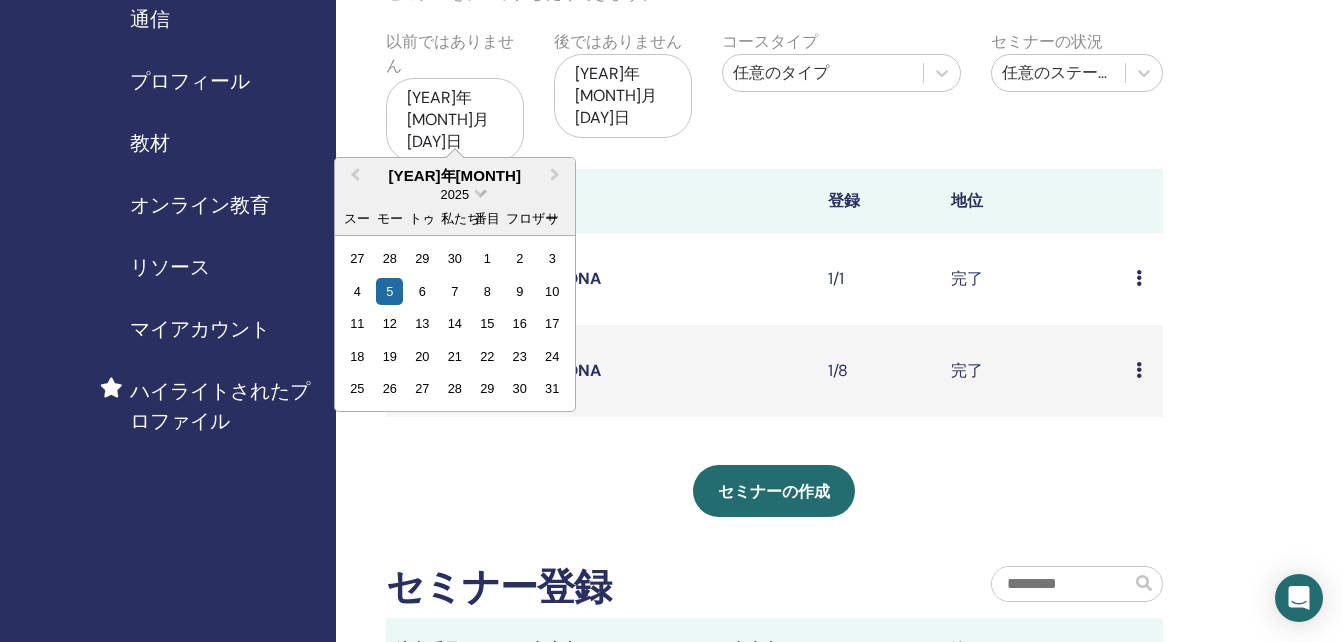 click at bounding box center (480, 191) 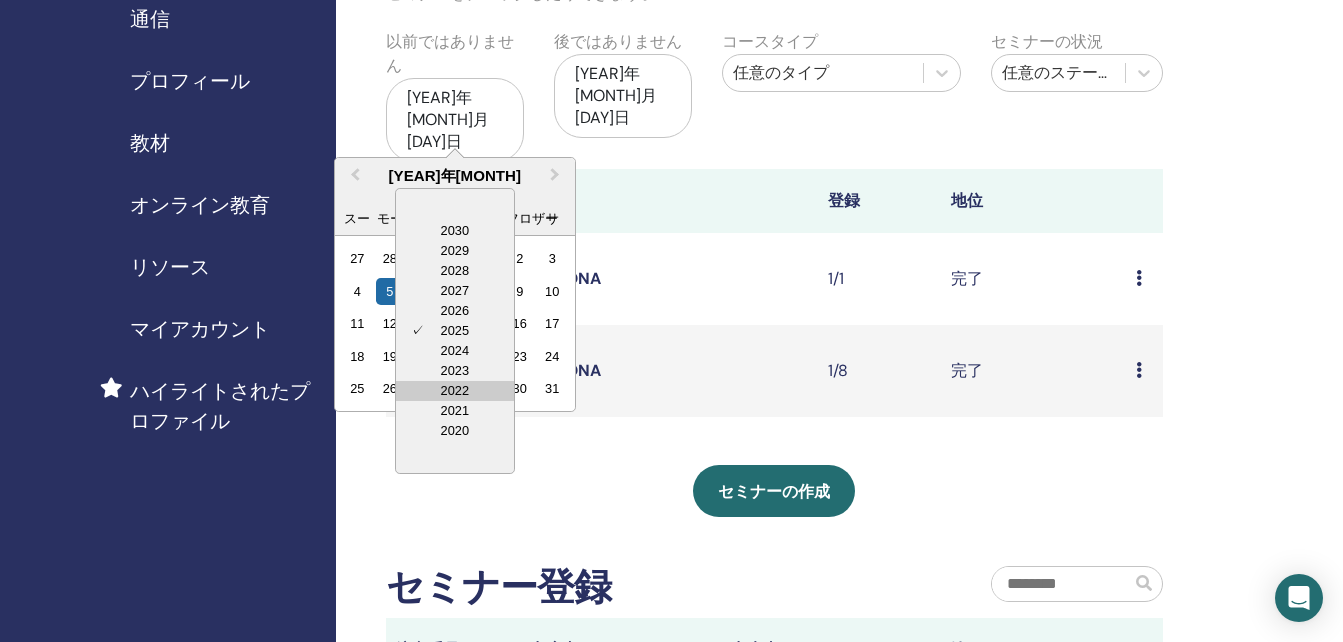 click on "2022" at bounding box center (455, 391) 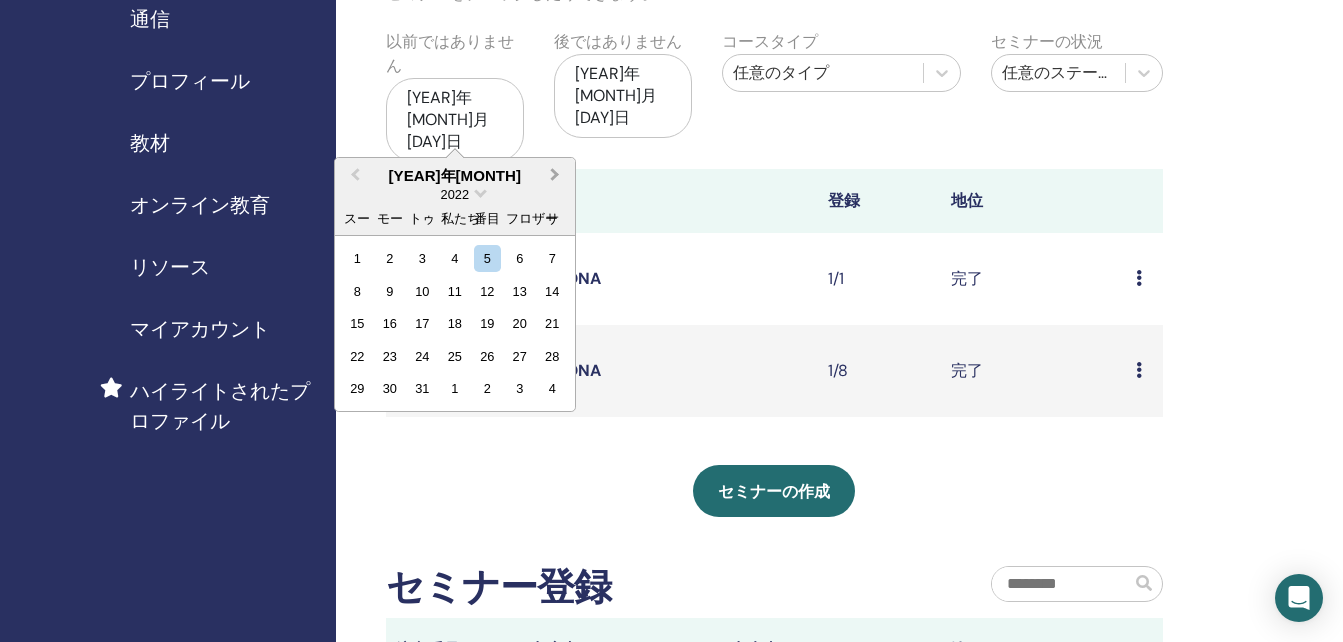 click on "Next Month" at bounding box center [555, 174] 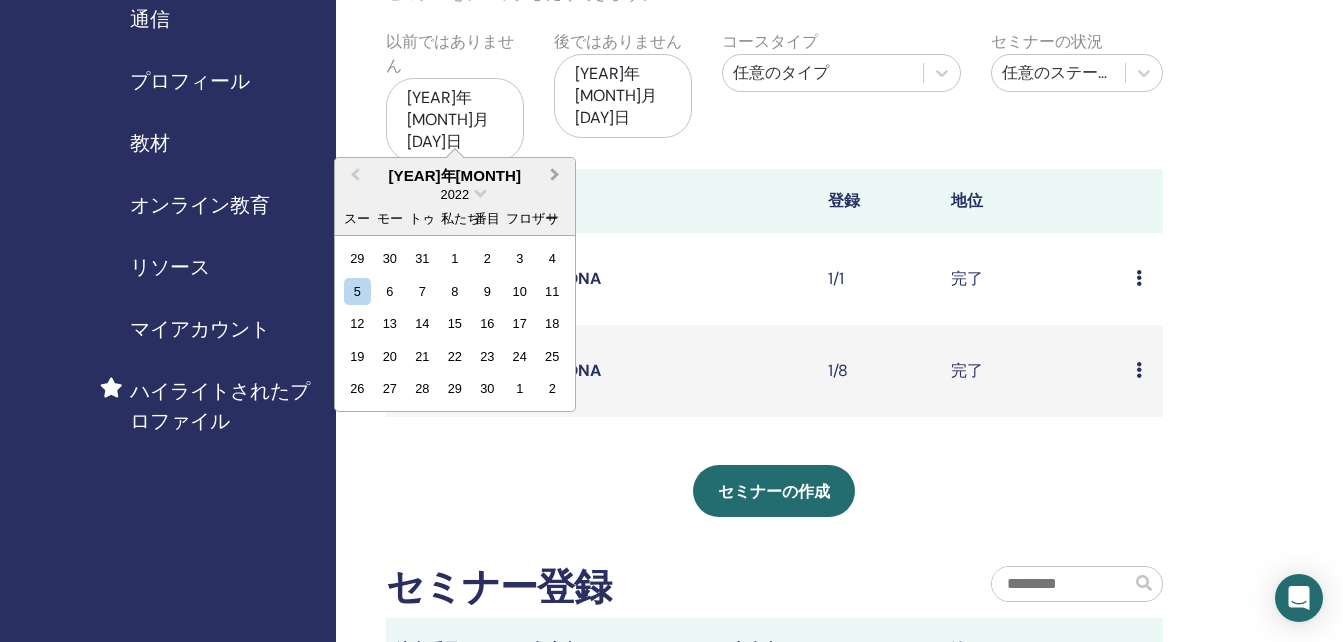 click on "Next Month" at bounding box center (555, 174) 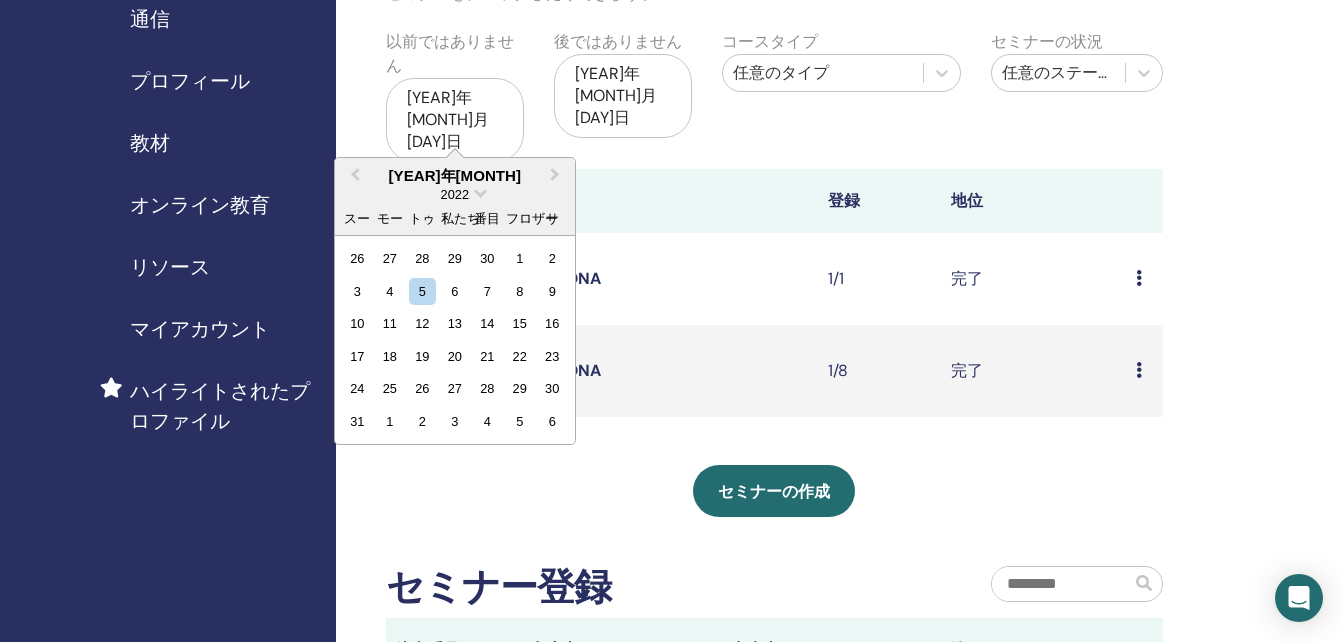 click on "My Seminars フィルターをカスタマイズして、今後 3 か月以降に予定されているセミナーを探索したり、3 か月以上前のセミナーをチェックしたりできます。 以前ではありません 2025年5月05日 2022年7月 Previous Month Next Month 2022年7月 2022 スー モー トゥ 私たち 番目 フロザー サ 26 27 28 29 30 1 2 3 4 5 6 7 8 9 10 11 12 13 14 15 16 17 18 19 20 21 22 23 24 25 26 27 28 29 30 31 1 2 3 4 5 6 後ではありません 2025年11月05日 コースタイプ 任意のタイプ セミナーの状況 任意のステータス セミナー 登録 地位 2025年6月11日 高度なDNA 1/1 完了 Preview Attendees 2025年5月13日 高度なDNA 1/8 完了 Preview Attendees セミナーの作成 セミナー登録 注文番号 出席者 出来事 日付" at bounding box center (839, 413) 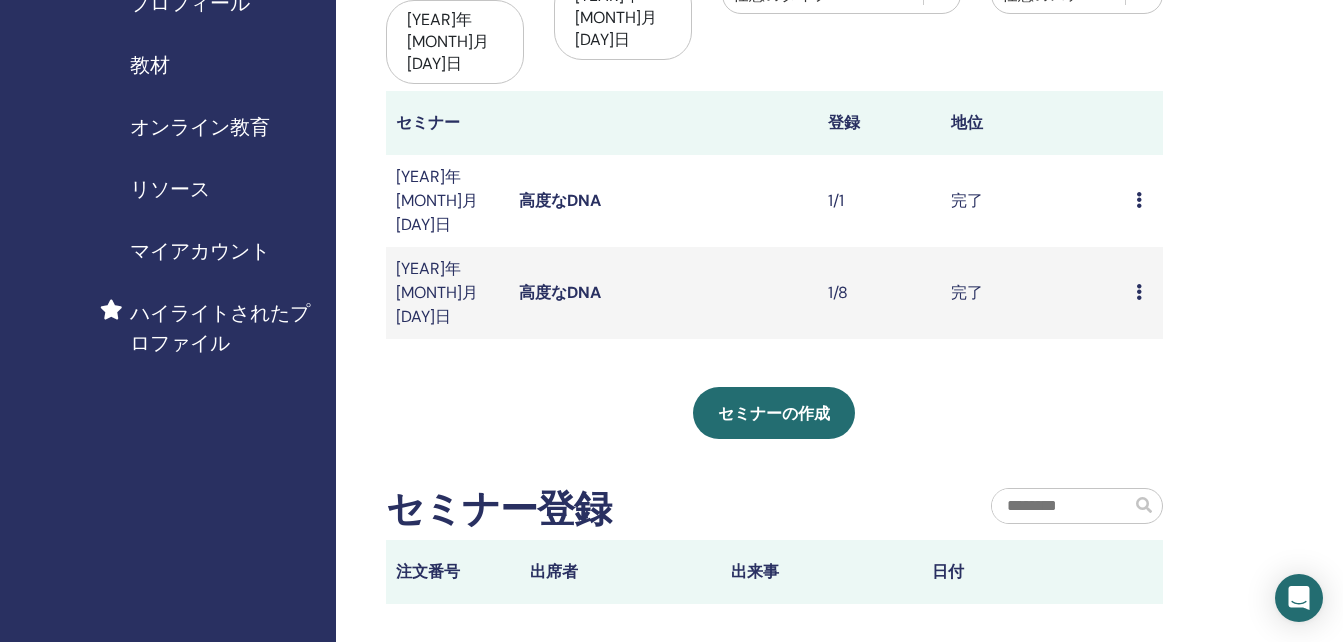 scroll, scrollTop: 100, scrollLeft: 0, axis: vertical 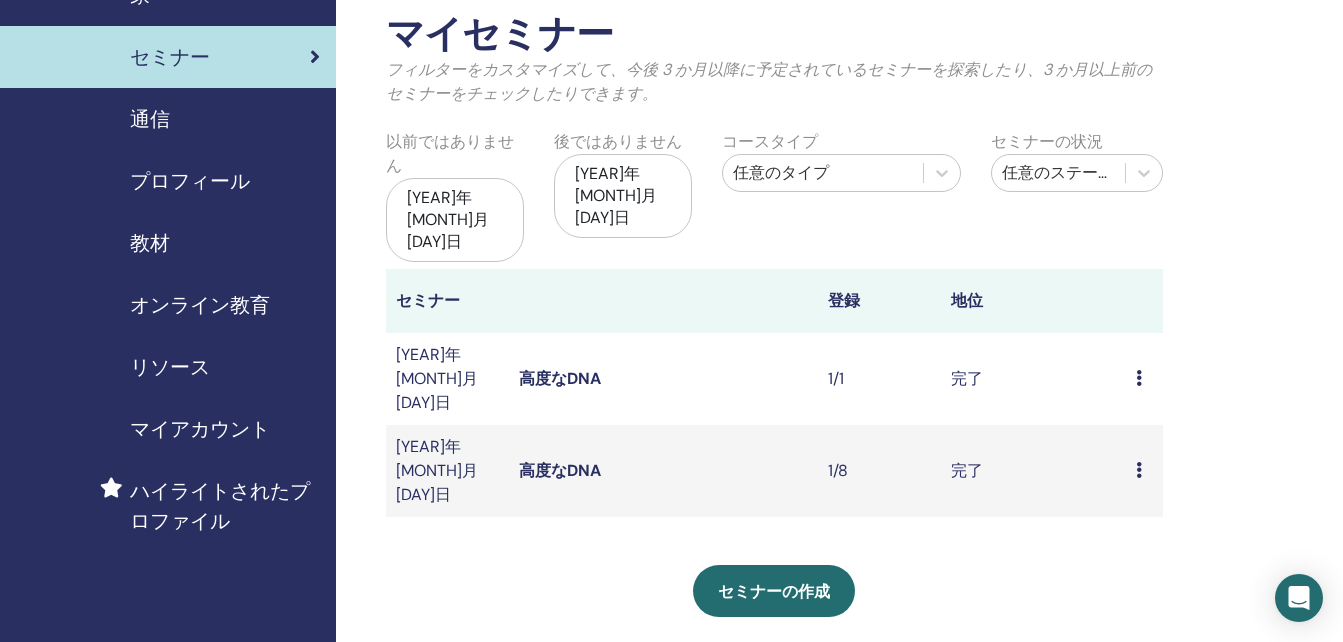 click on "2025年5月05日" at bounding box center [455, 220] 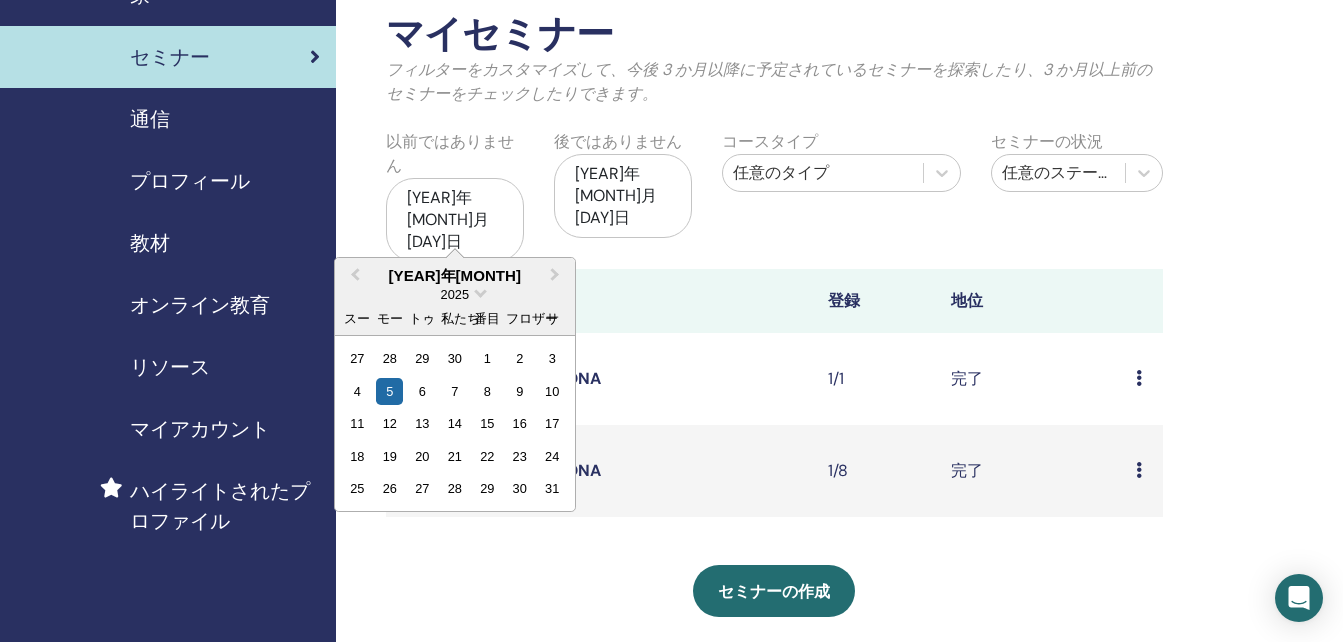 click on "2025" at bounding box center [455, 294] 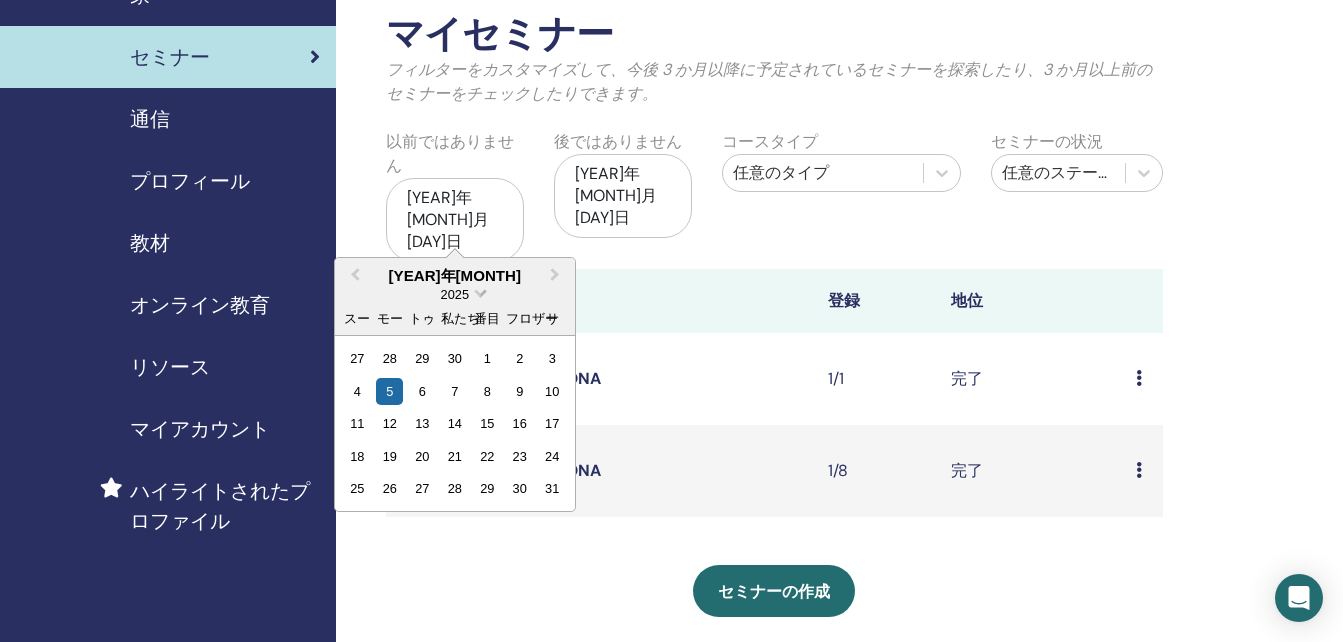click at bounding box center [480, 291] 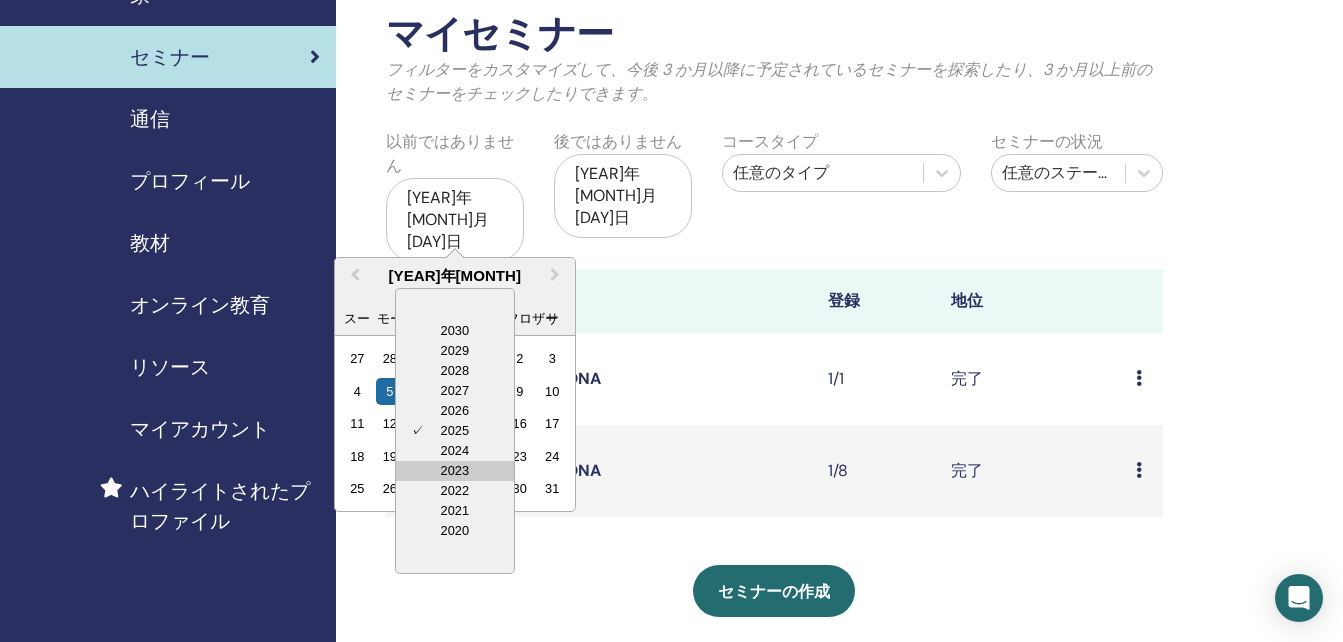 click on "2023" at bounding box center [455, 471] 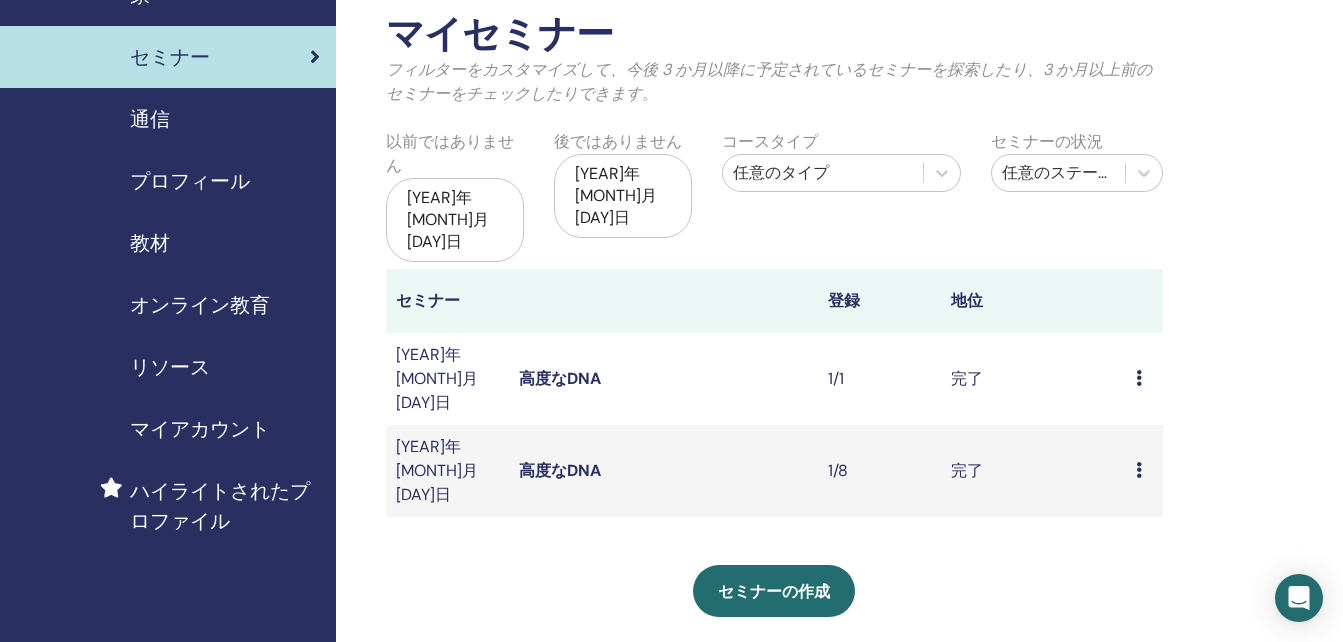 click on "セミナーの作成" at bounding box center [774, 591] 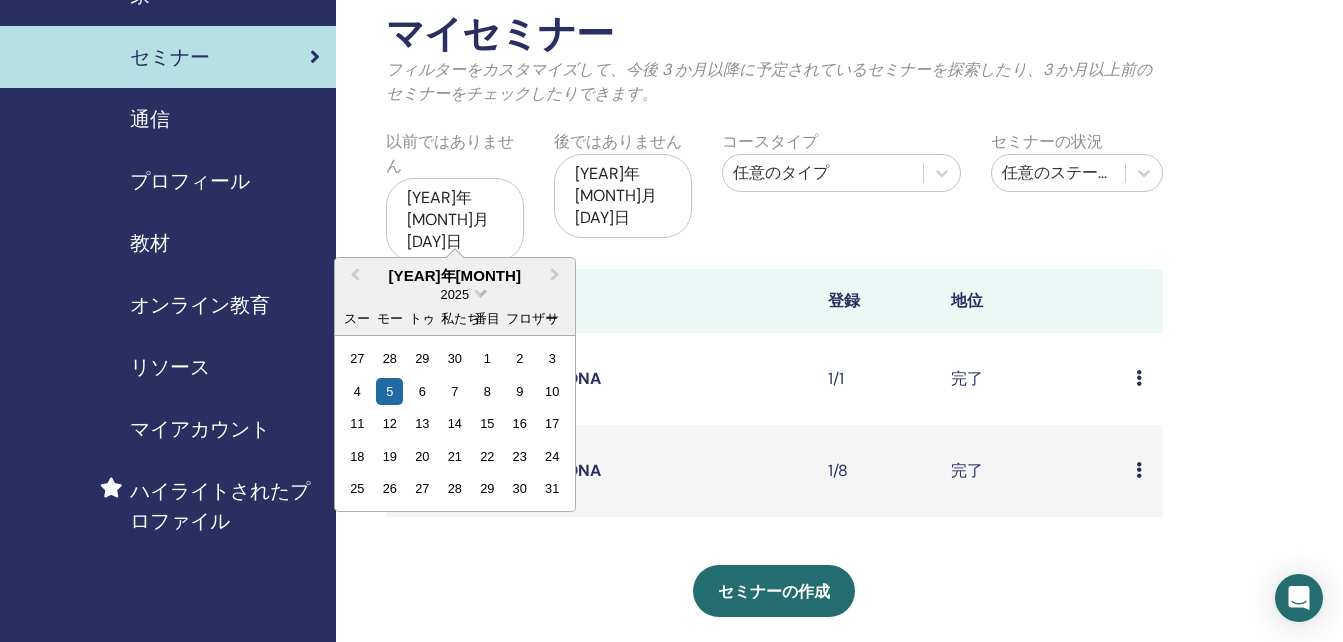 click at bounding box center [480, 291] 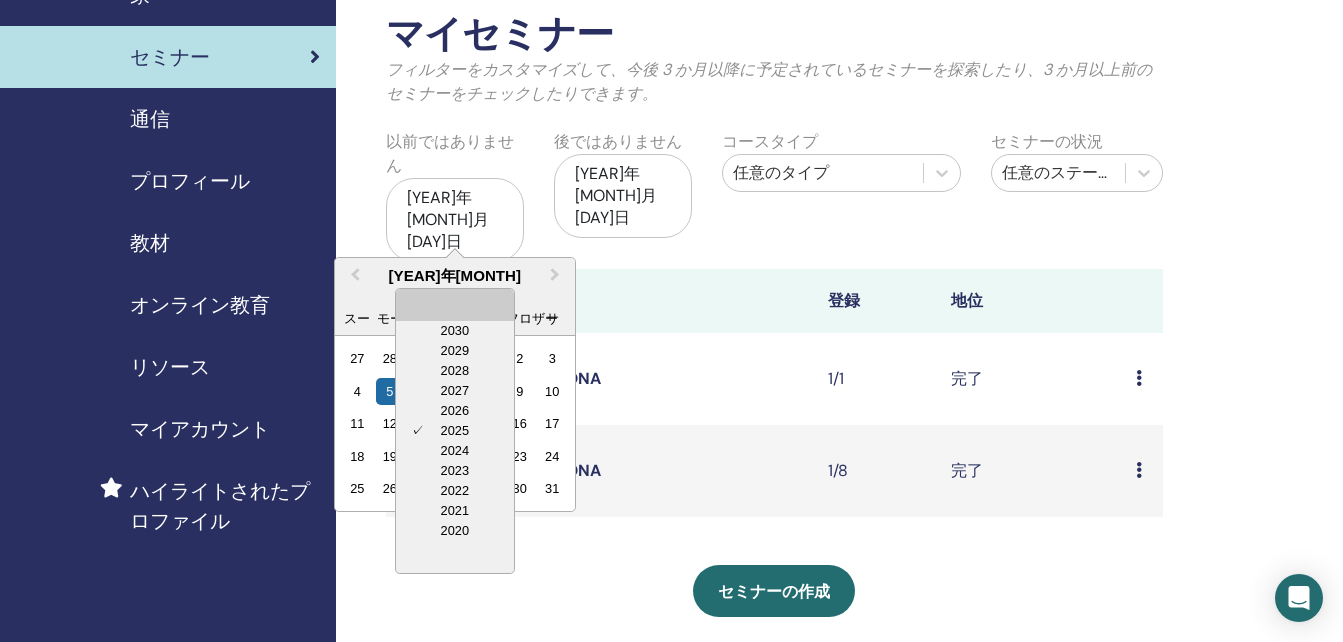 click at bounding box center (455, 305) 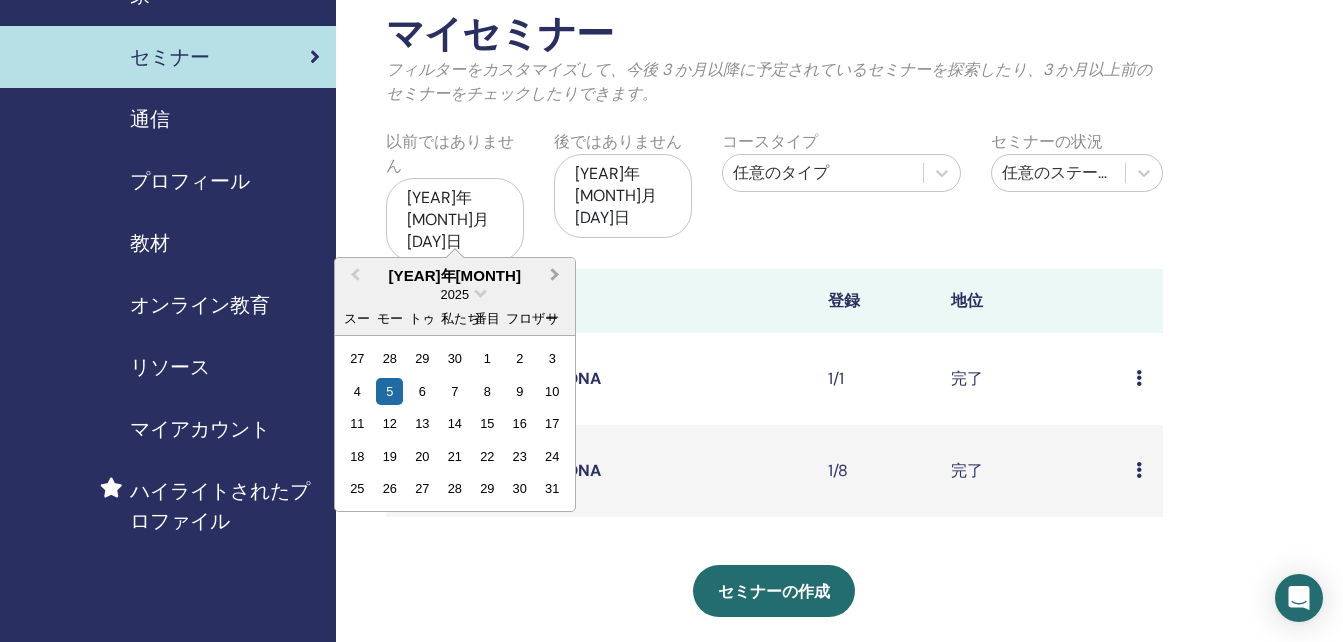 click on "Next Month" at bounding box center [557, 276] 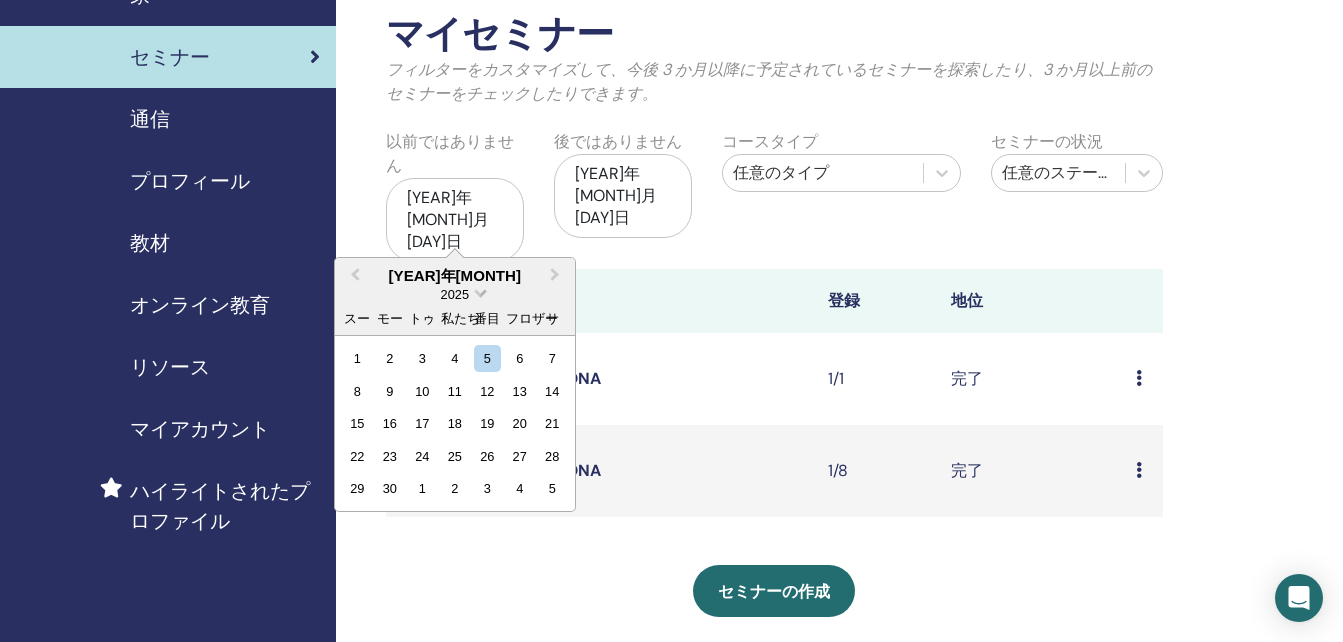 click at bounding box center (480, 291) 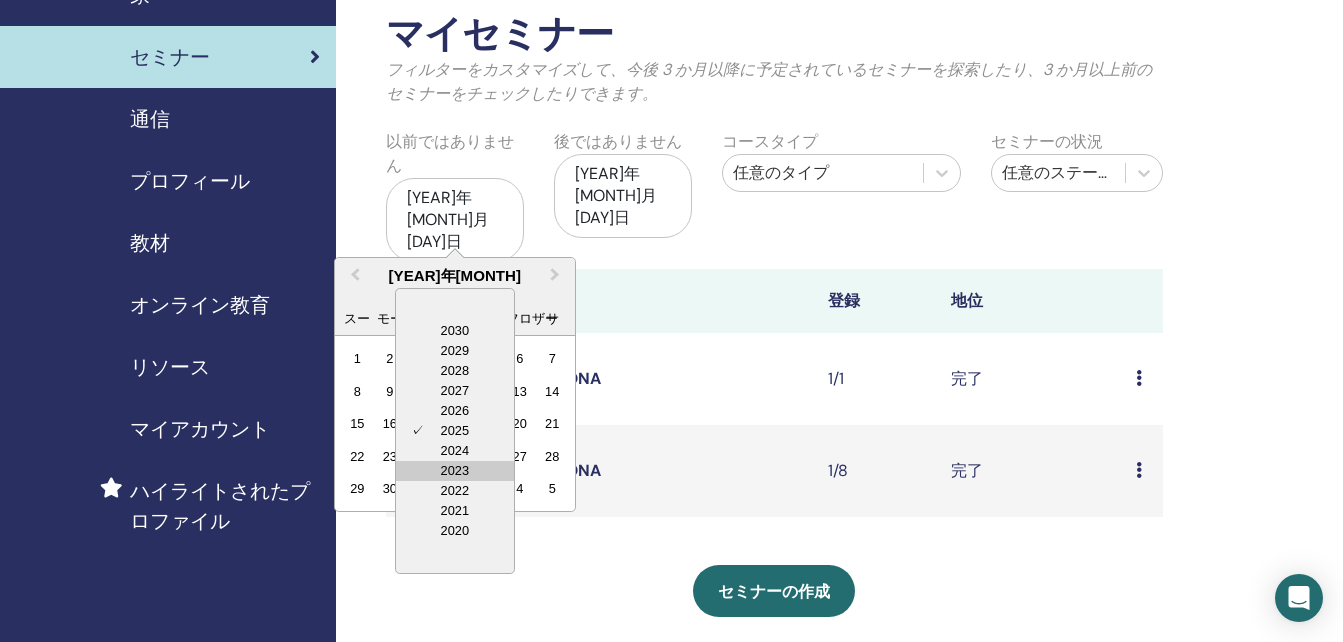 click on "2023" at bounding box center (455, 471) 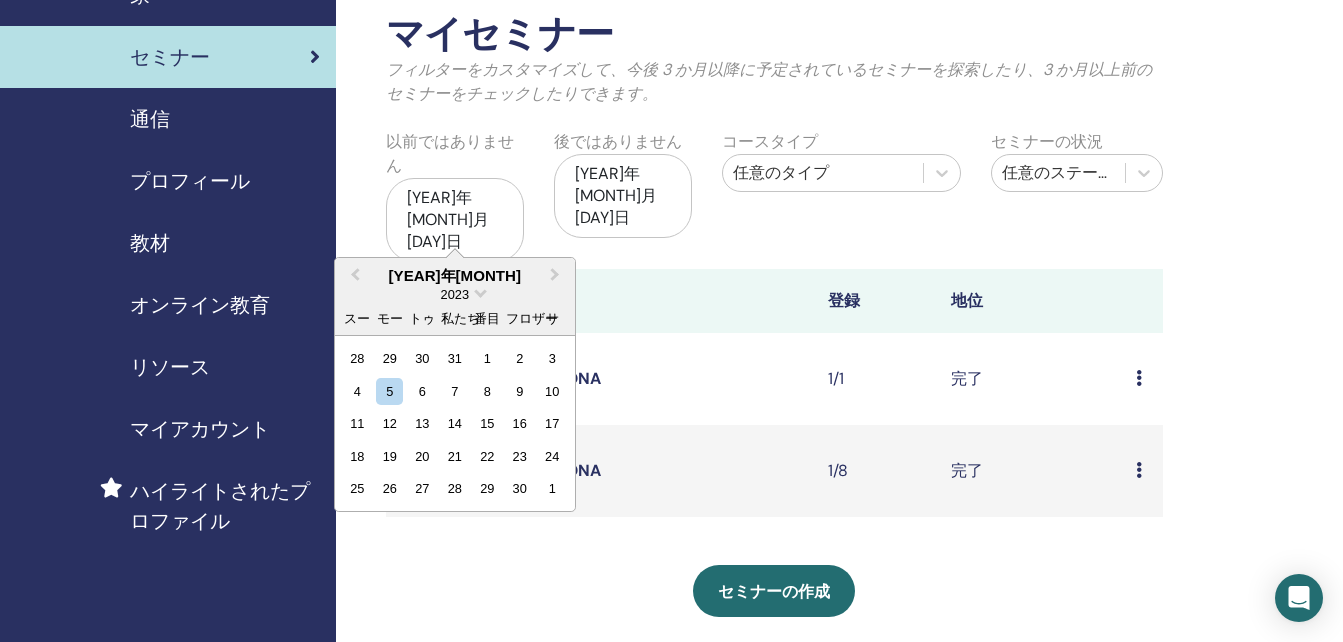 click on "2023年6月" at bounding box center (455, 276) 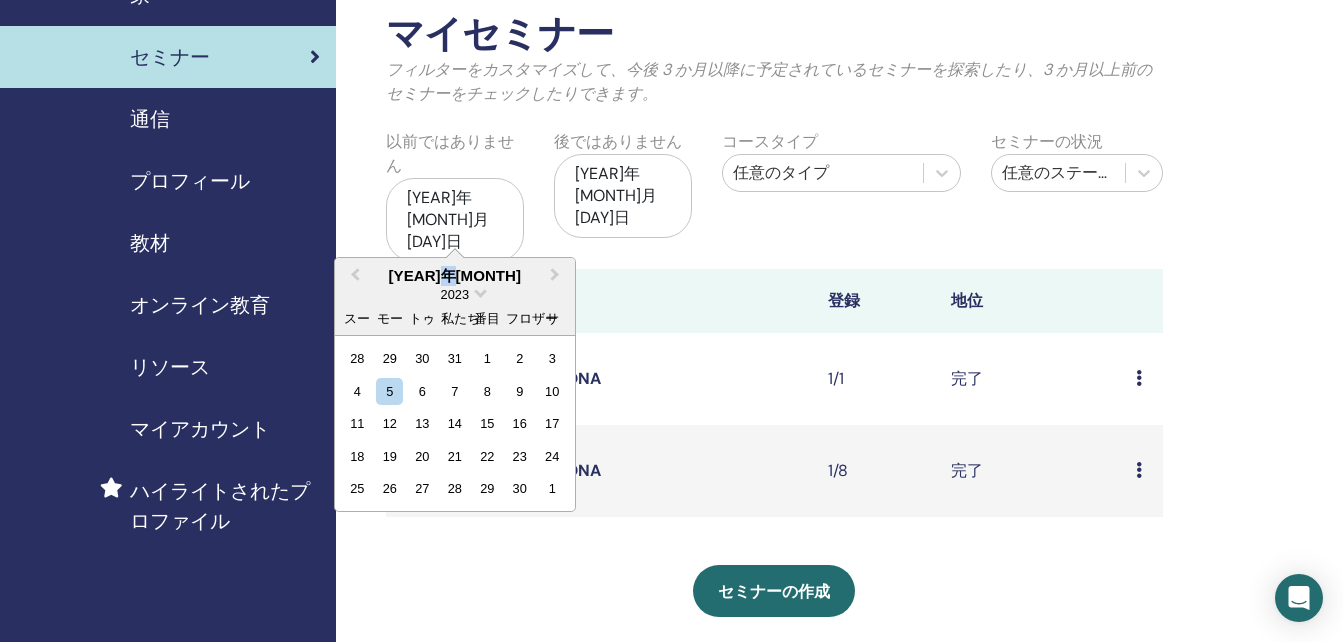 click on "2023年6月" at bounding box center [455, 276] 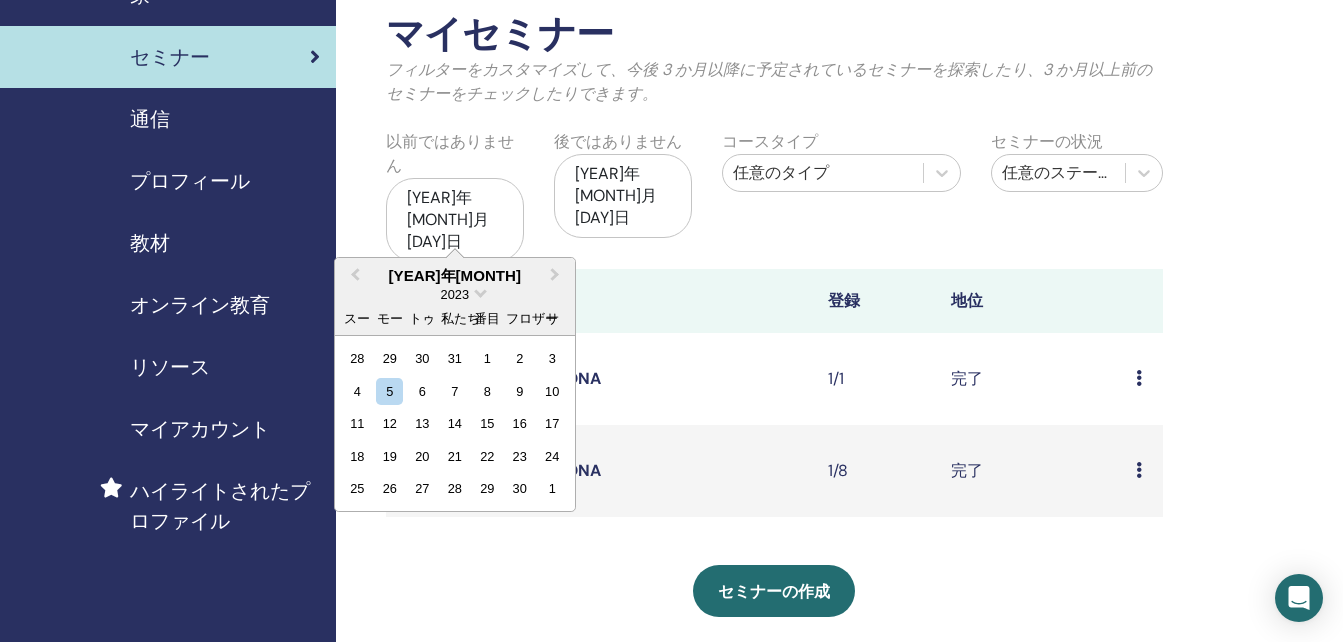 click on "2025年5月05日" at bounding box center (455, 220) 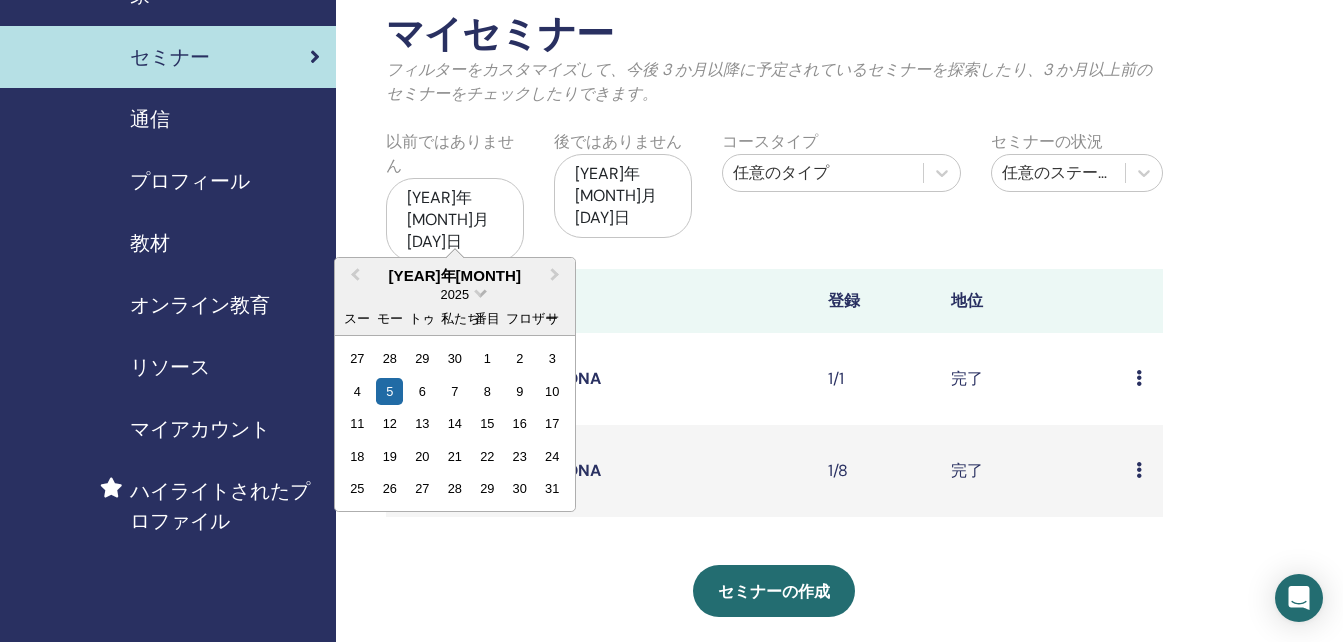 click on "2025" at bounding box center [455, 294] 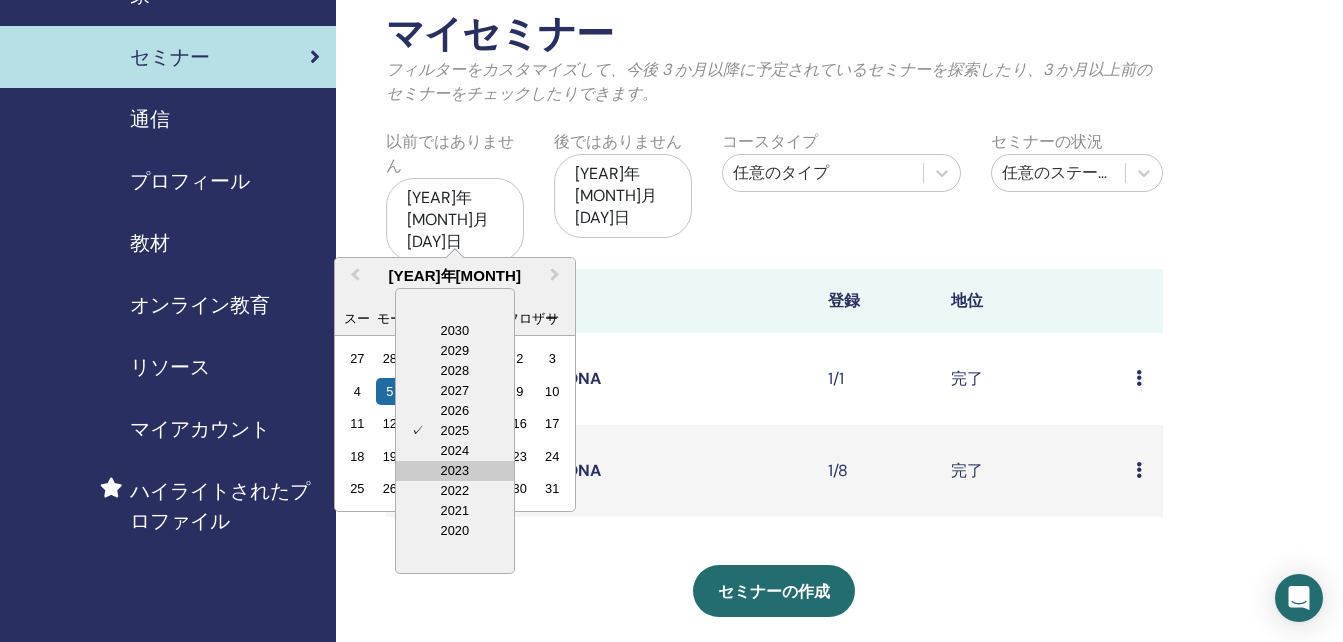 click on "2023" at bounding box center (455, 471) 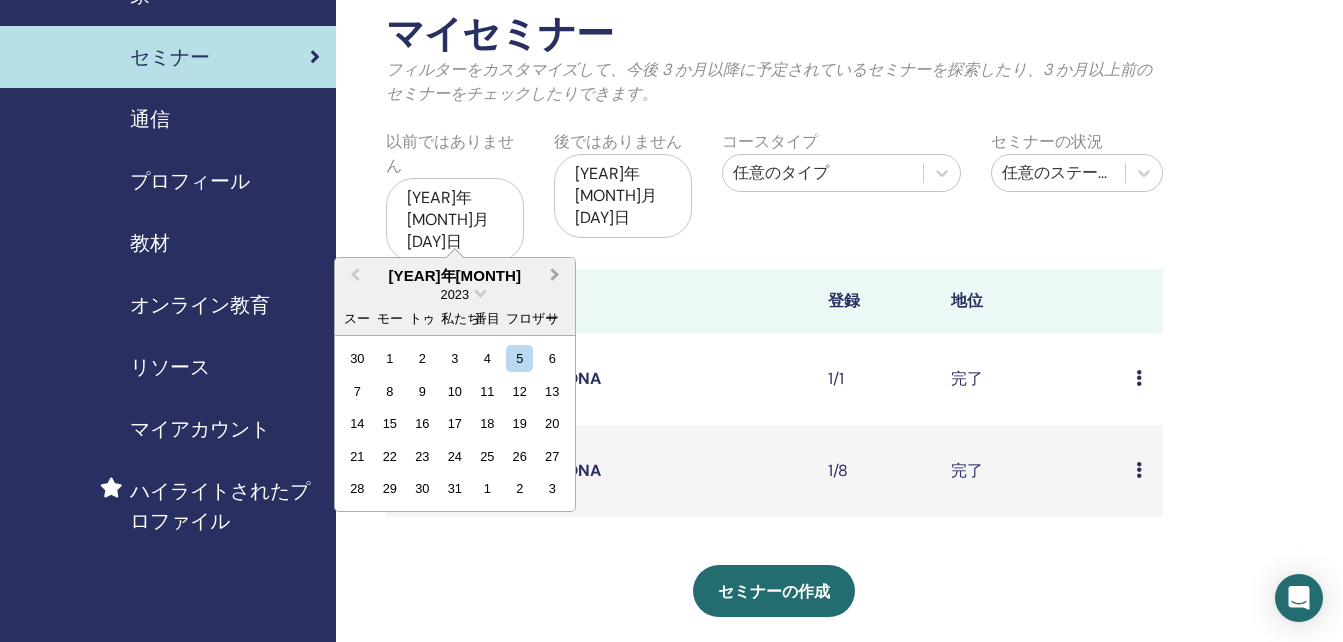 click on "Next Month" at bounding box center (555, 274) 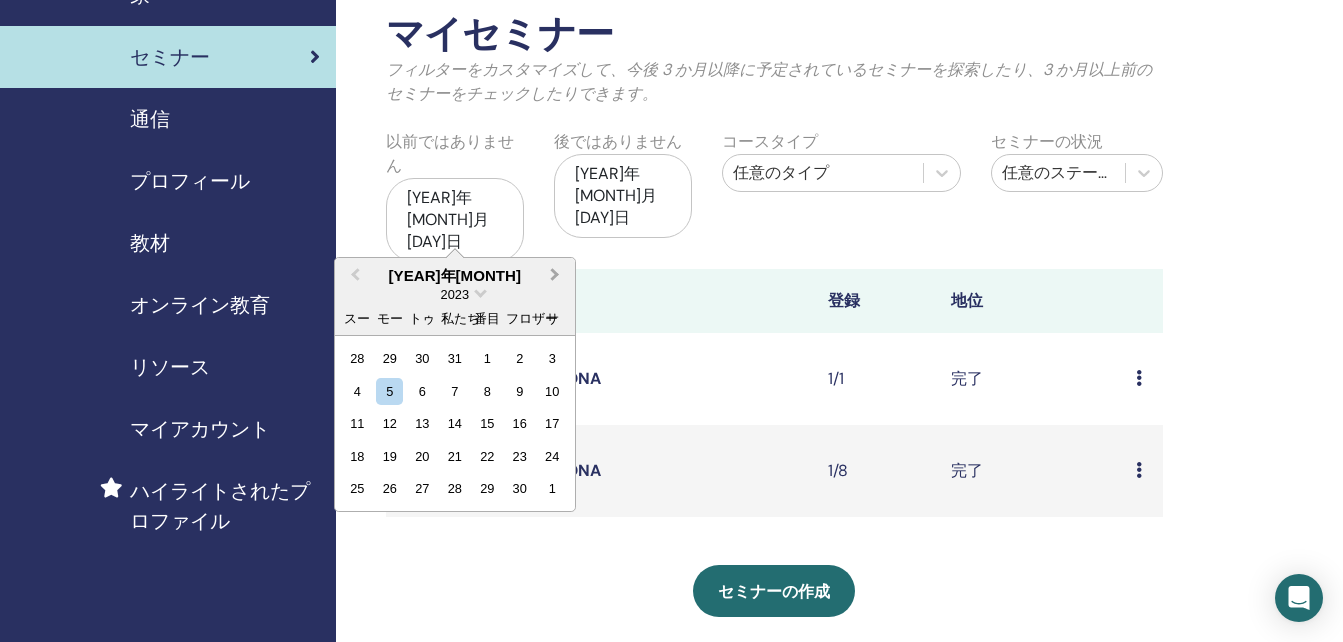 type 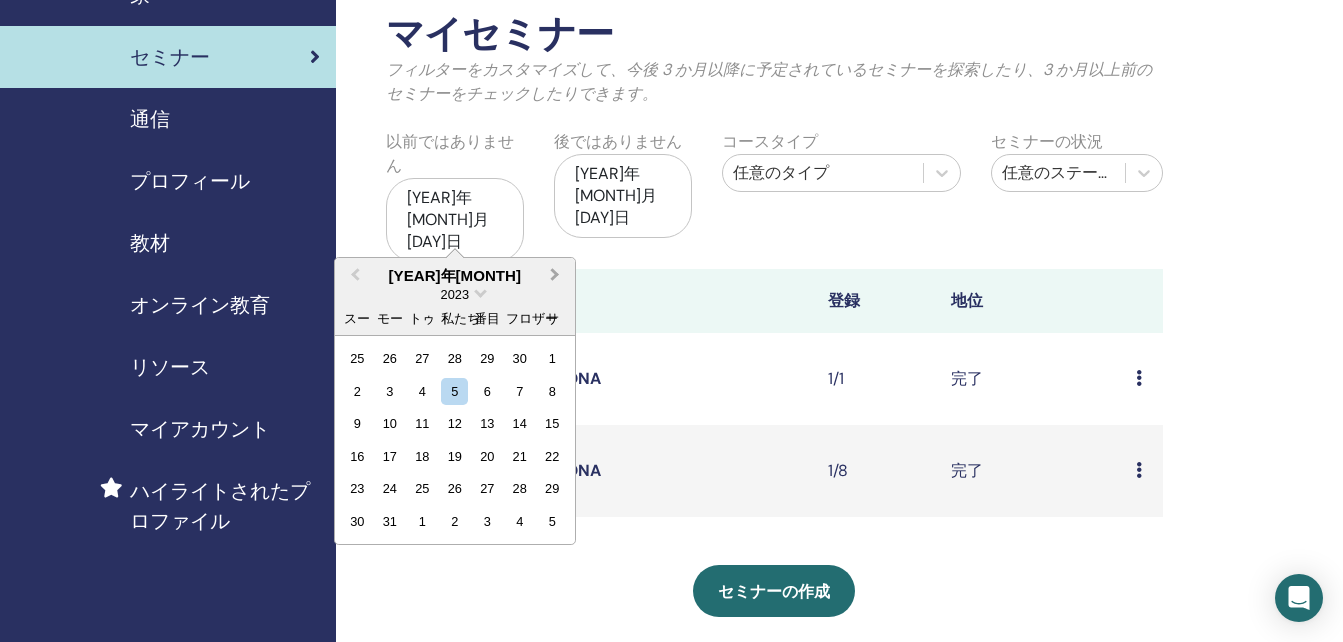 click on "Next Month" at bounding box center [557, 276] 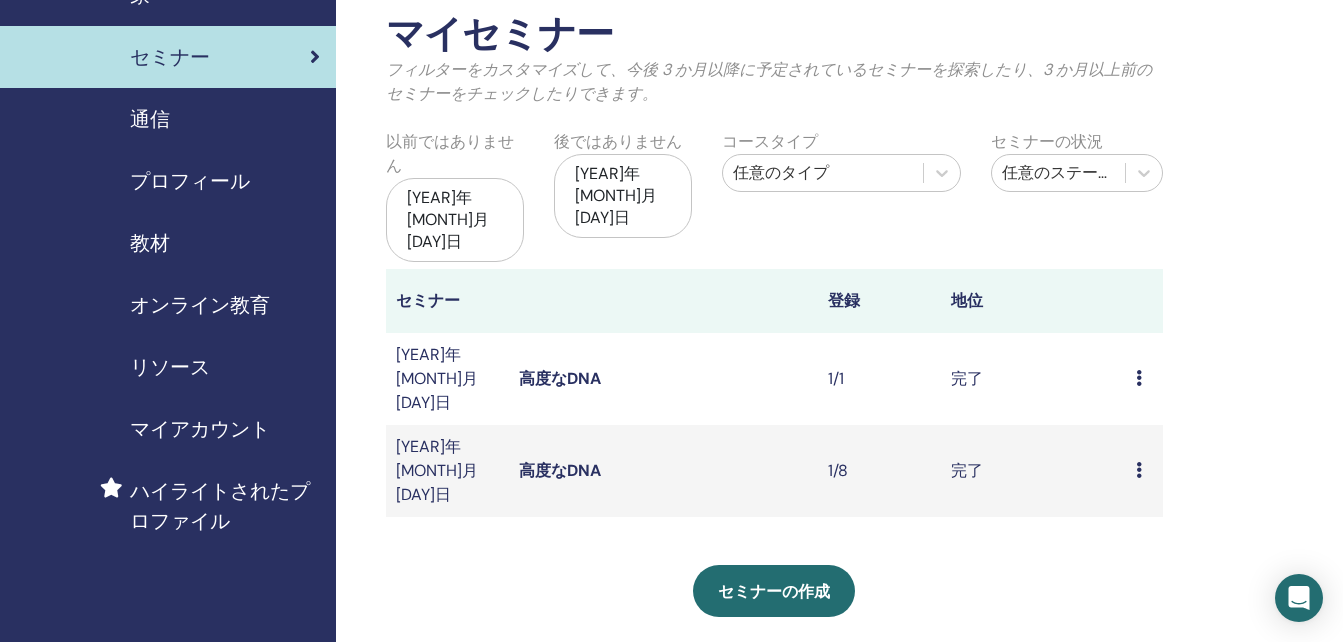 click on "マイセミナー フィルターをカスタマイズして、今後 3 か月以降に予定されているセミナーを探索したり、3 か月以上前のセミナーをチェックしたりできます。 以前ではありません 2025年5月05日 後ではありません 2025年11月05日 コースタイプ 任意のタイプ セミナーの状況 任意のステータス セミナー 登録 地位 2025年6月11日 高度なDNA 1/1 完了 Preview Attendees 2025年5月13日 高度なDNA 1/8 完了 Preview Attendees セミナーの作成 セミナー登録 注文番号 出席者 出来事 日付" at bounding box center [839, 513] 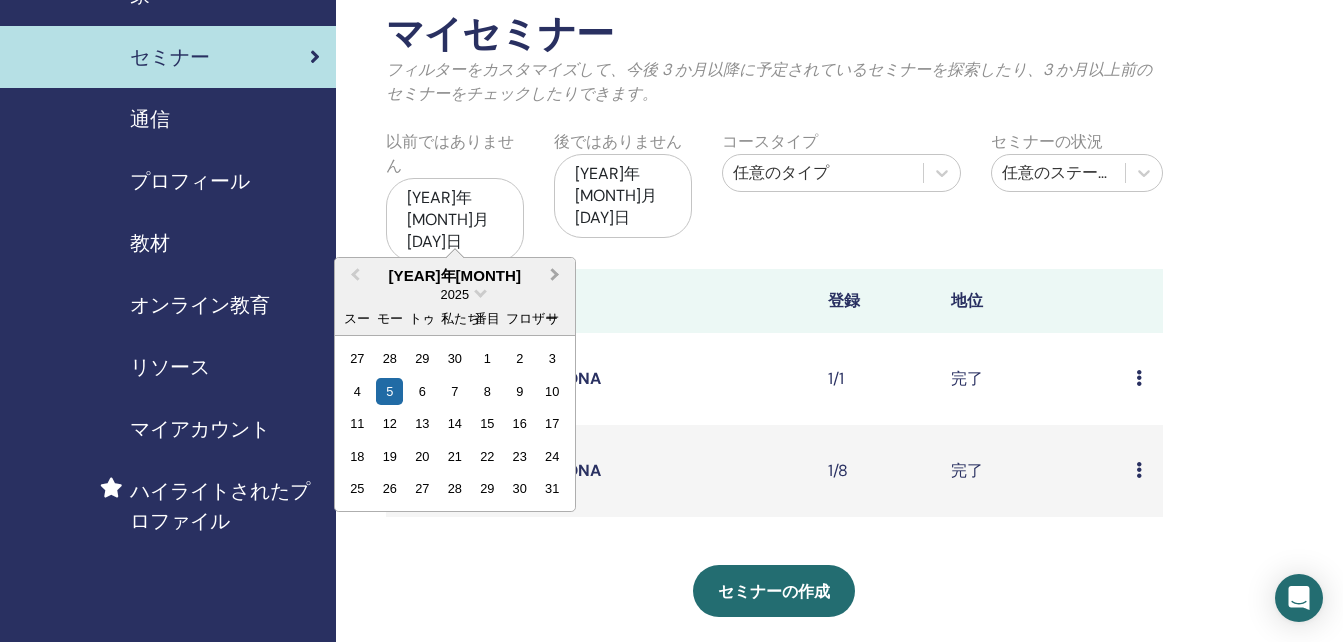 click on "Next Month" at bounding box center [555, 274] 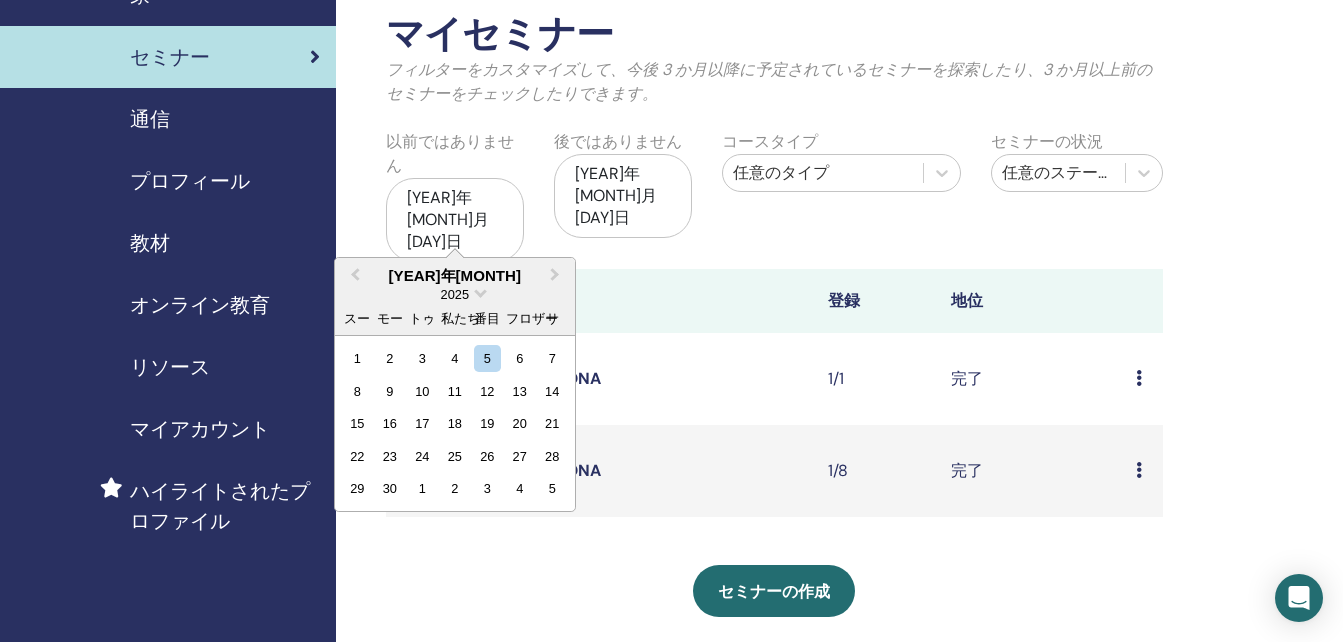 click on "2025" at bounding box center [455, 294] 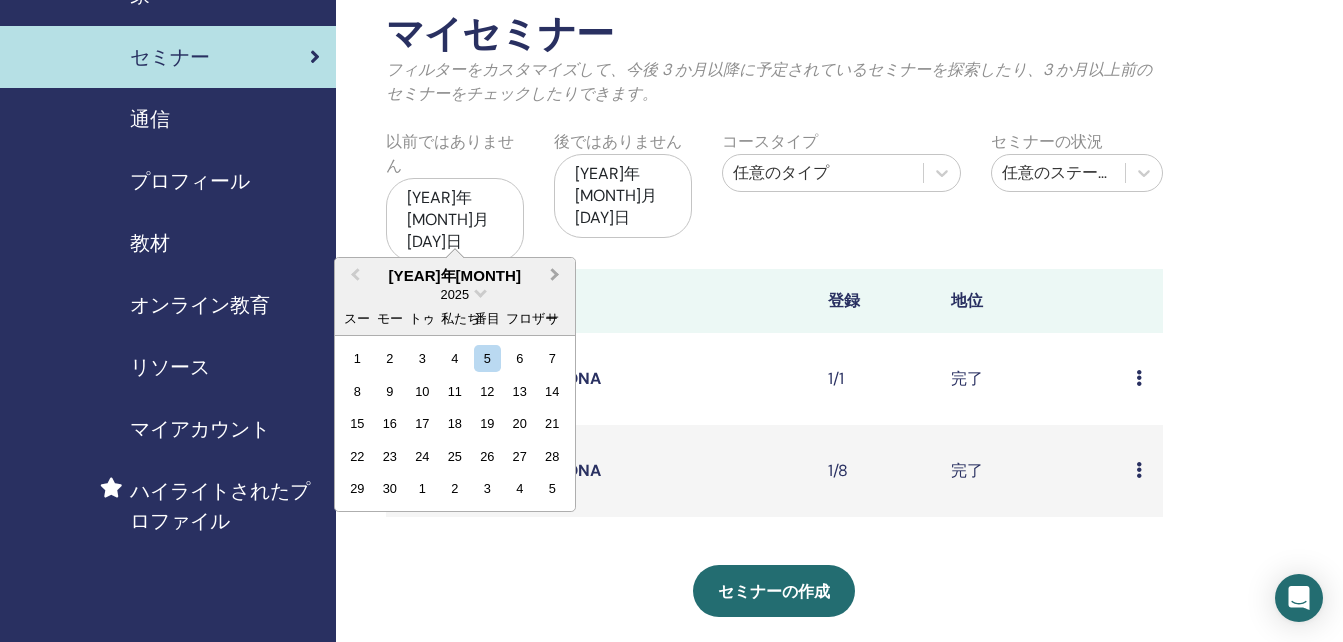 click on "Next Month" at bounding box center (557, 276) 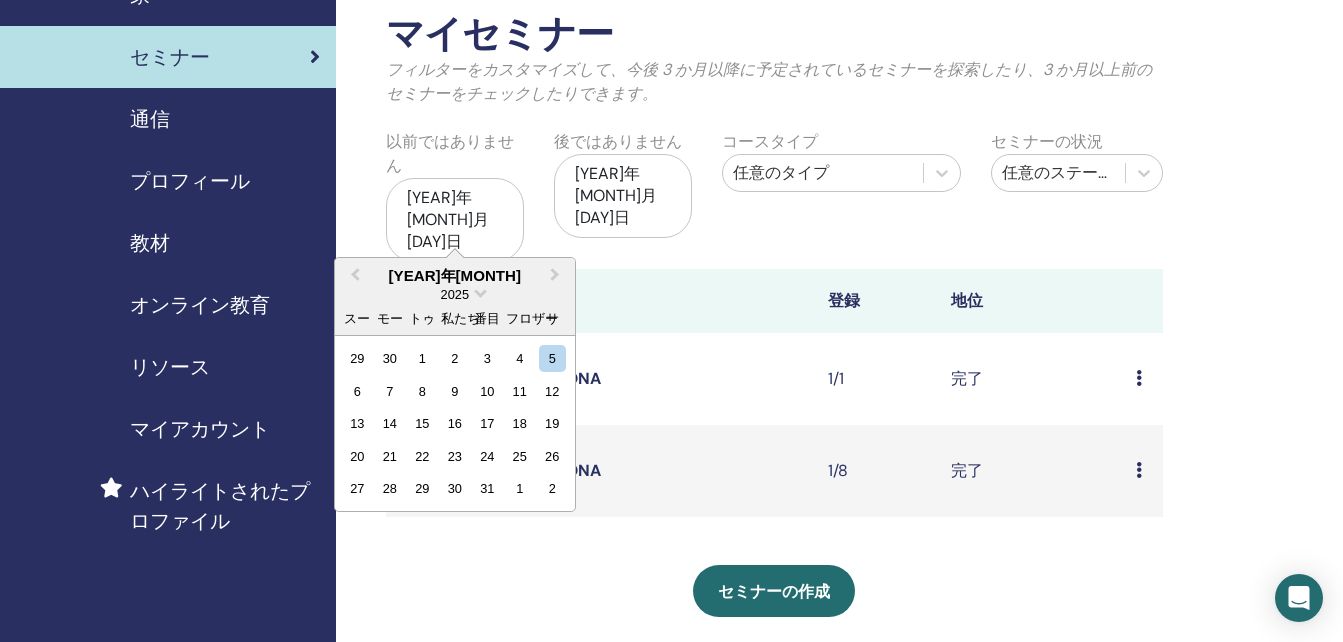 click on "2025" at bounding box center [455, 294] 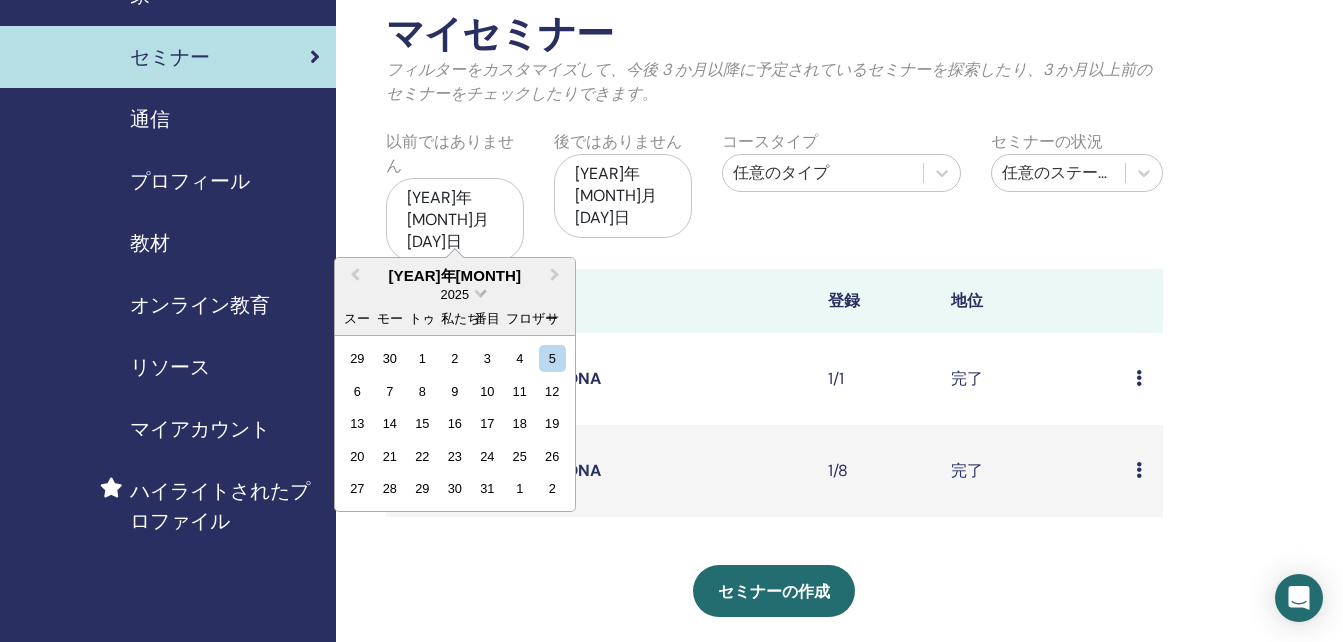 click at bounding box center (480, 291) 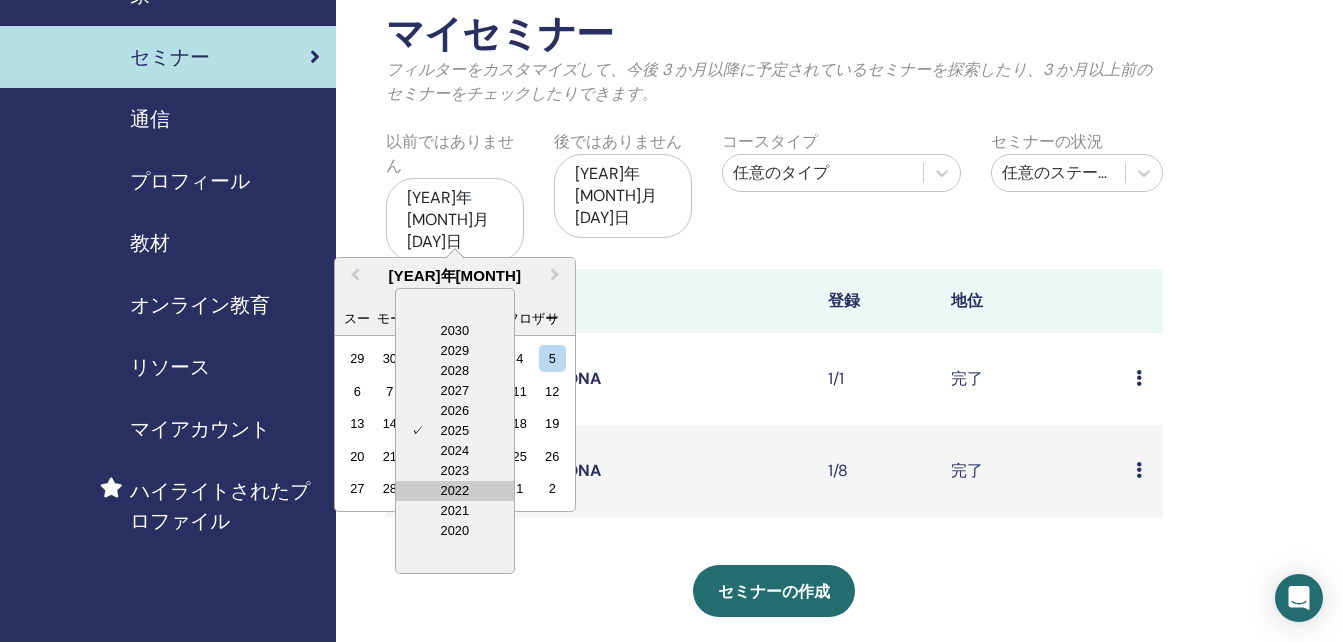 click on "2022" at bounding box center (455, 491) 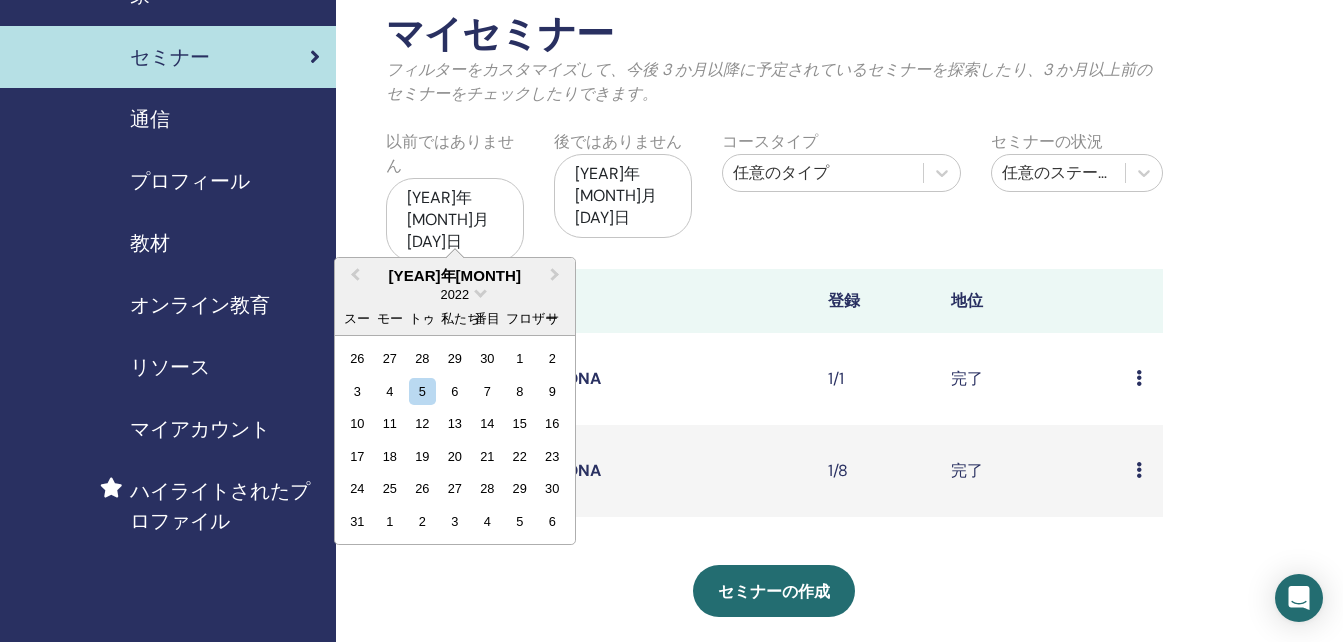 click on "2022" at bounding box center (455, 294) 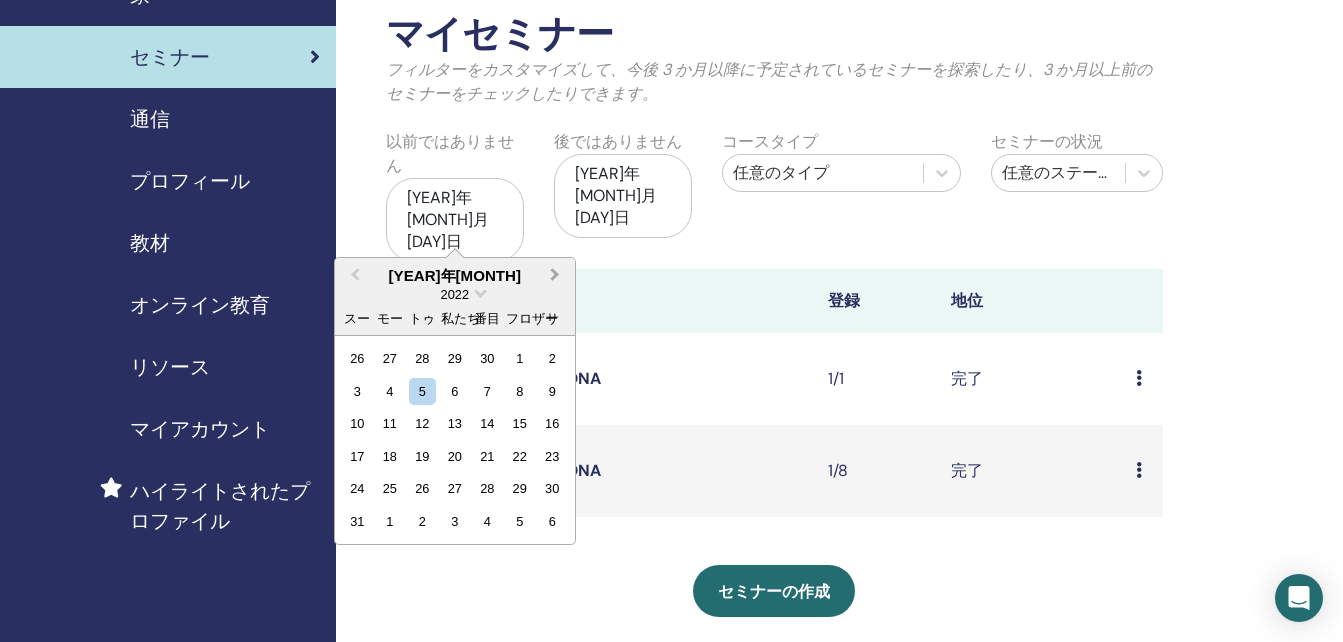 click on "Next Month" at bounding box center (555, 274) 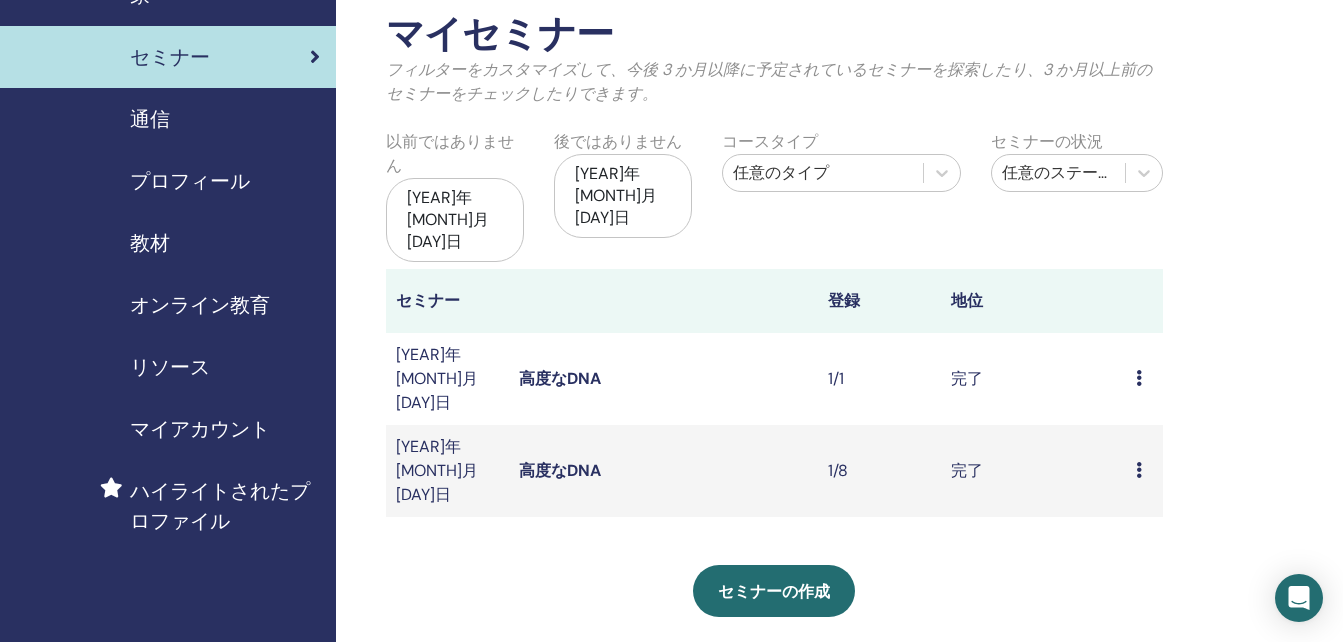 click on "2025年5月05日" at bounding box center (455, 220) 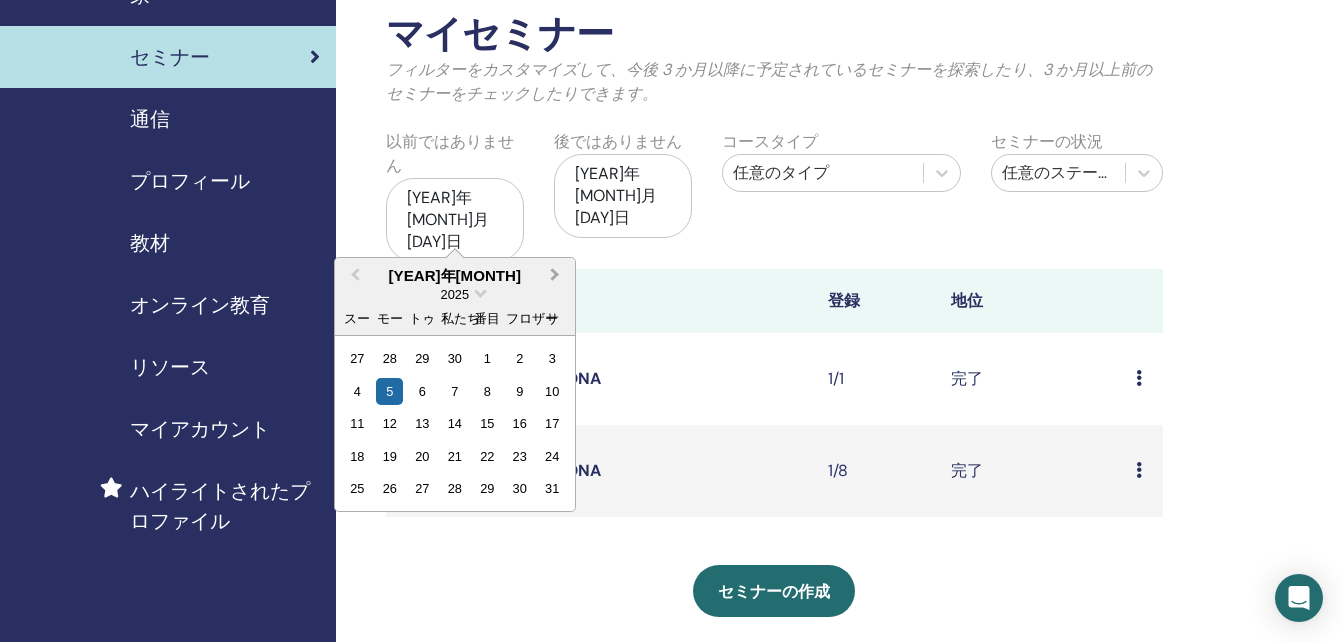 click on "Next Month" at bounding box center [555, 274] 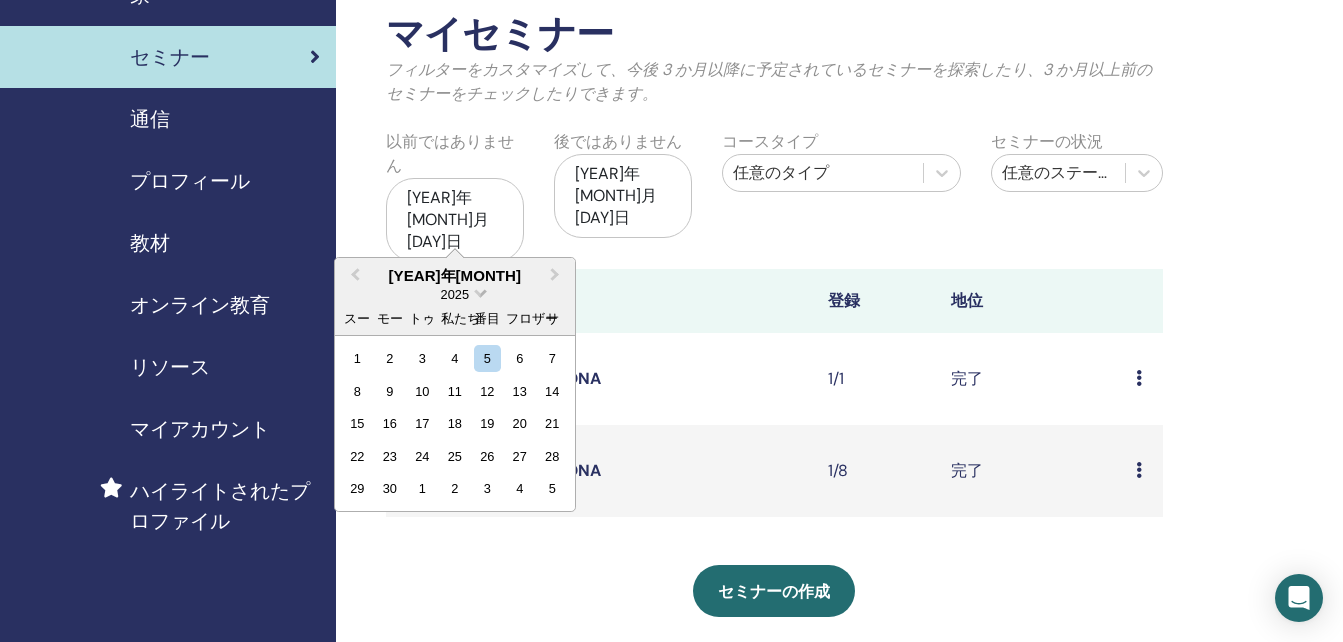 click at bounding box center (480, 291) 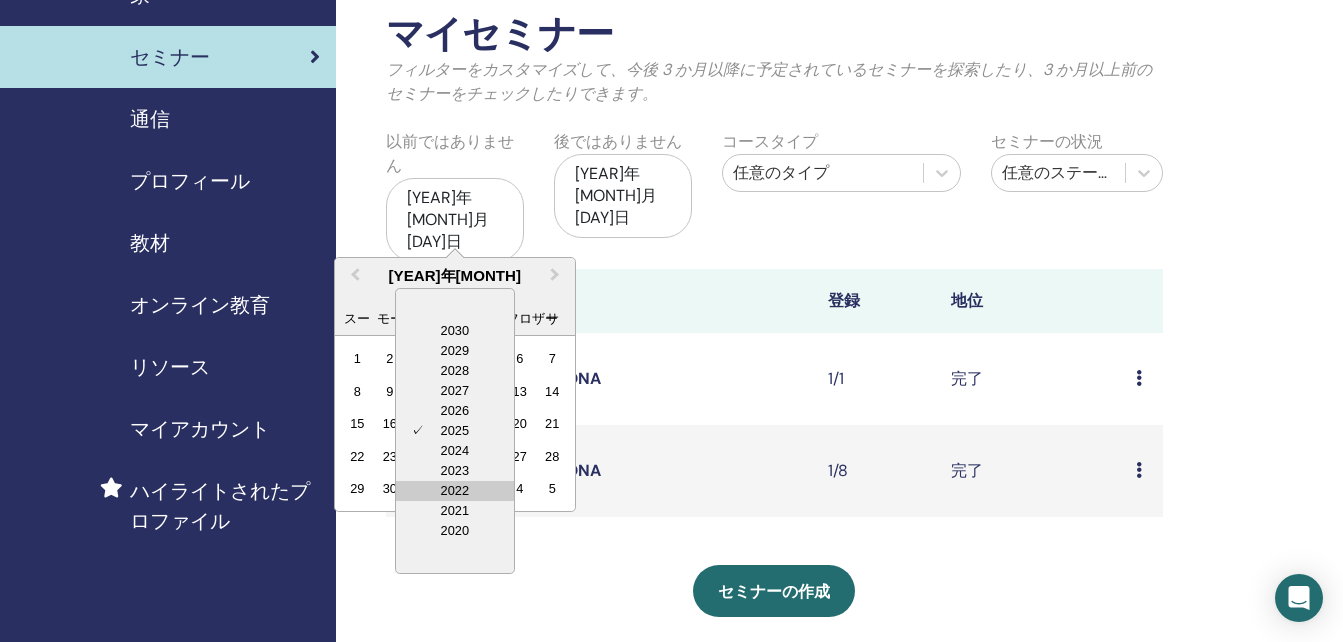 click on "2022" at bounding box center [455, 491] 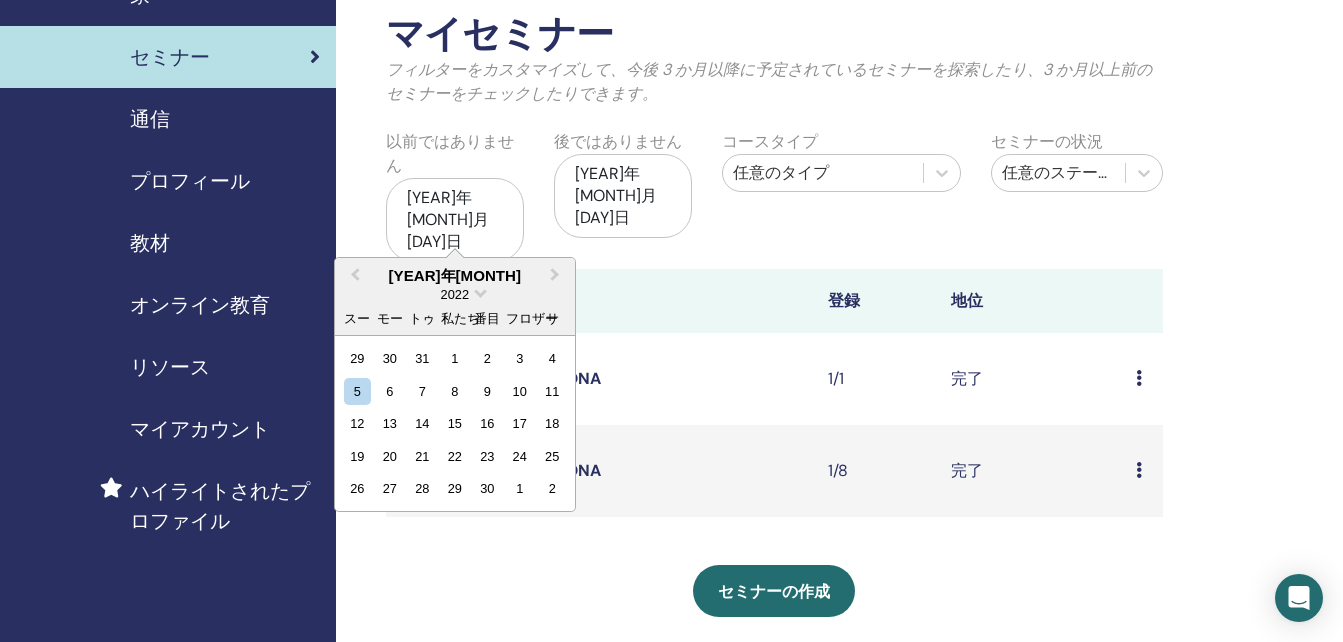 click on "2022年6月" at bounding box center (455, 276) 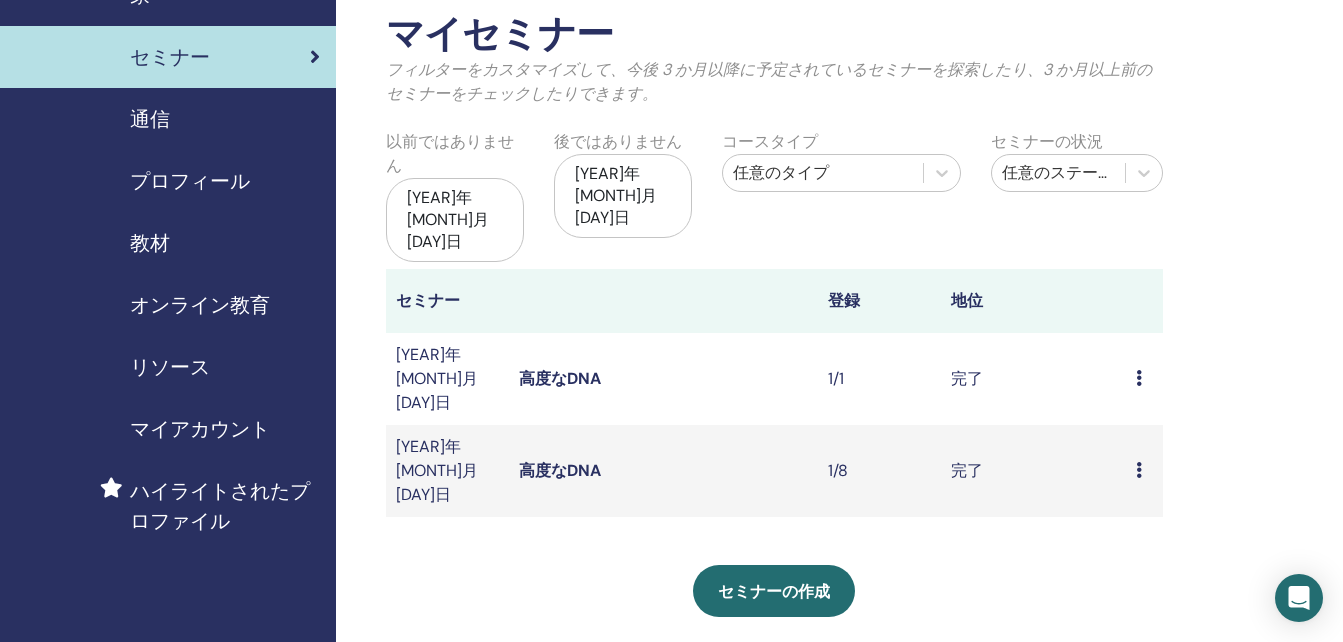click on "2025年5月05日" at bounding box center [455, 220] 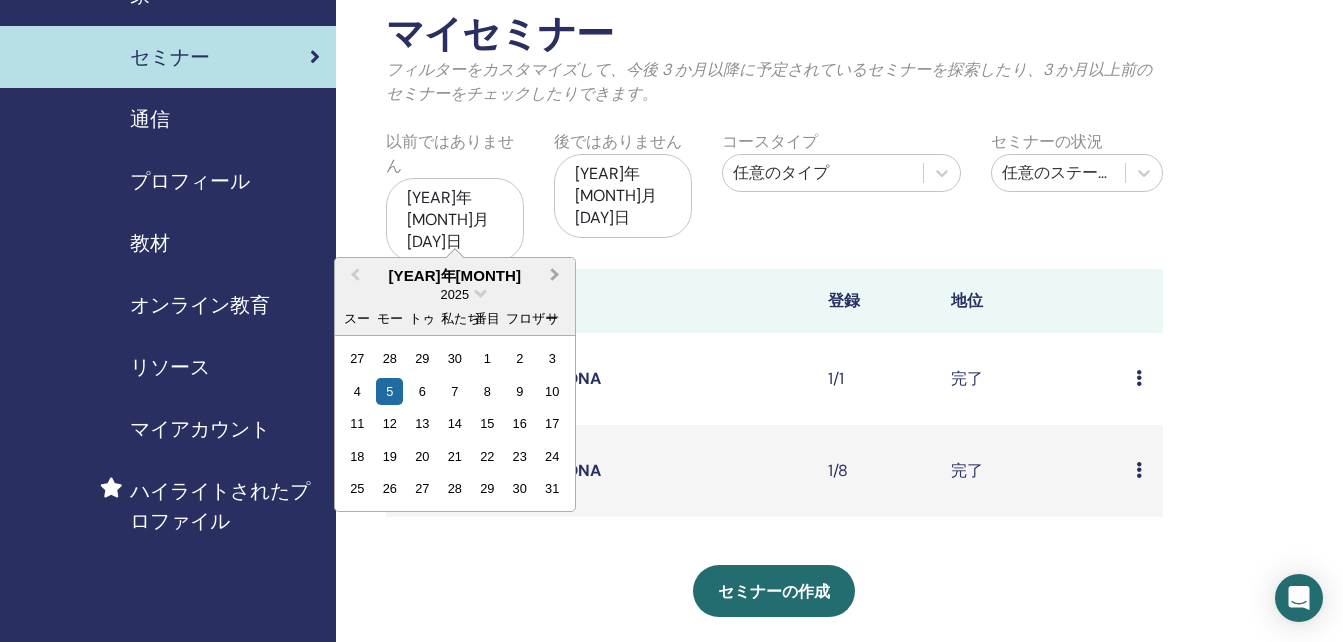 click on "Next Month" at bounding box center [555, 274] 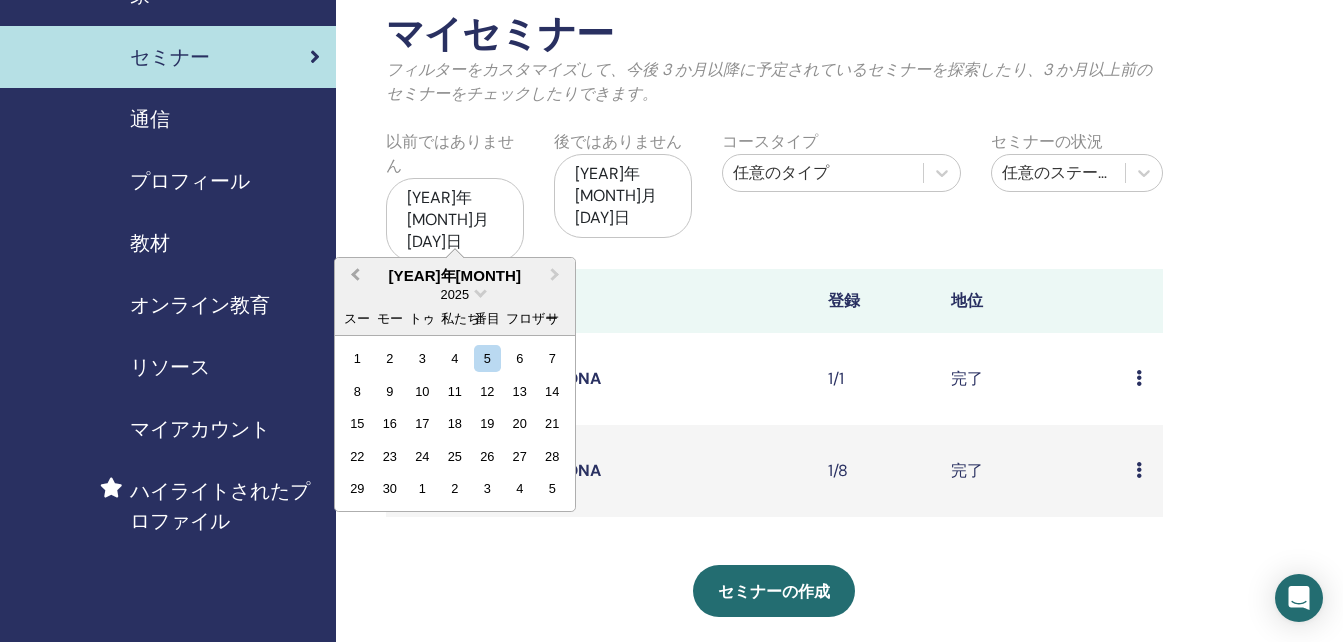 click on "Previous Month" at bounding box center [355, 274] 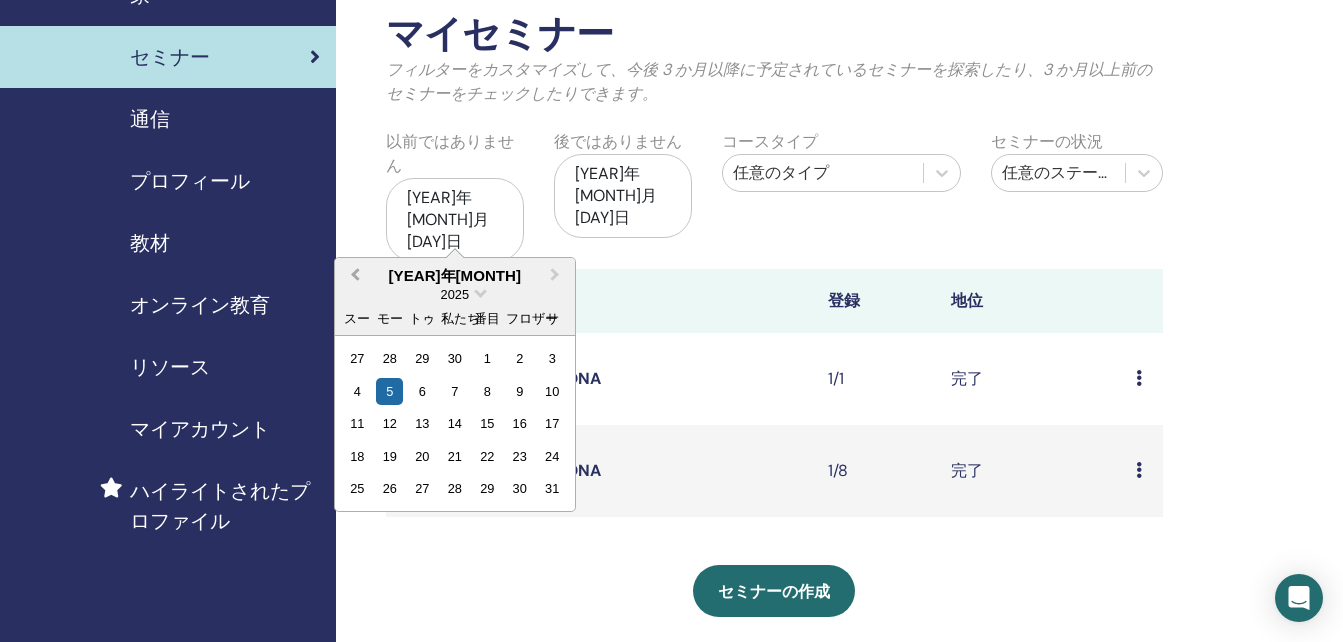 click on "Previous Month" at bounding box center (355, 274) 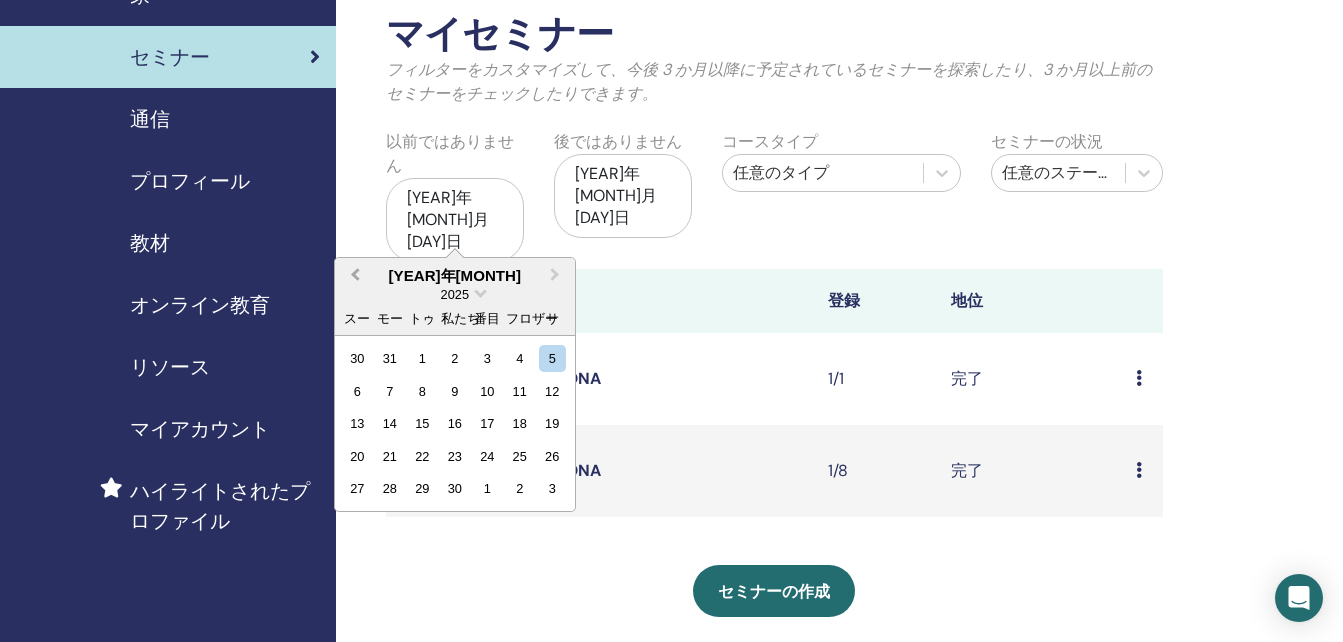 click on "Previous Month" at bounding box center [355, 274] 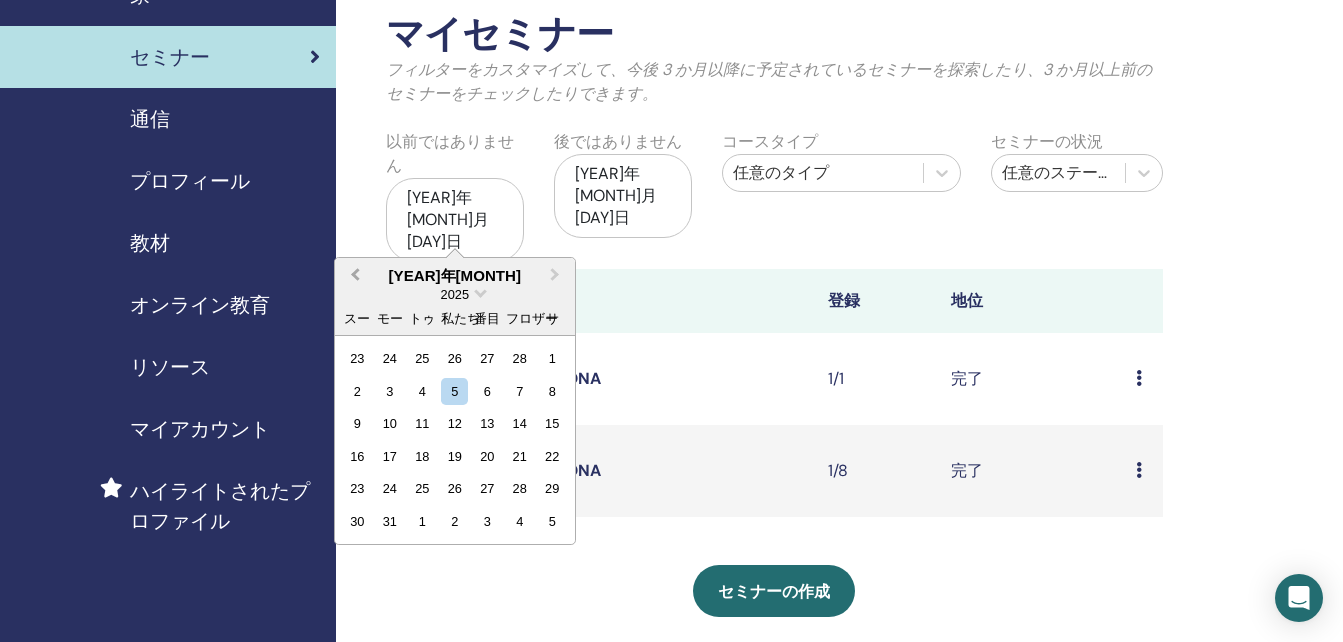 click on "Previous Month" at bounding box center [355, 274] 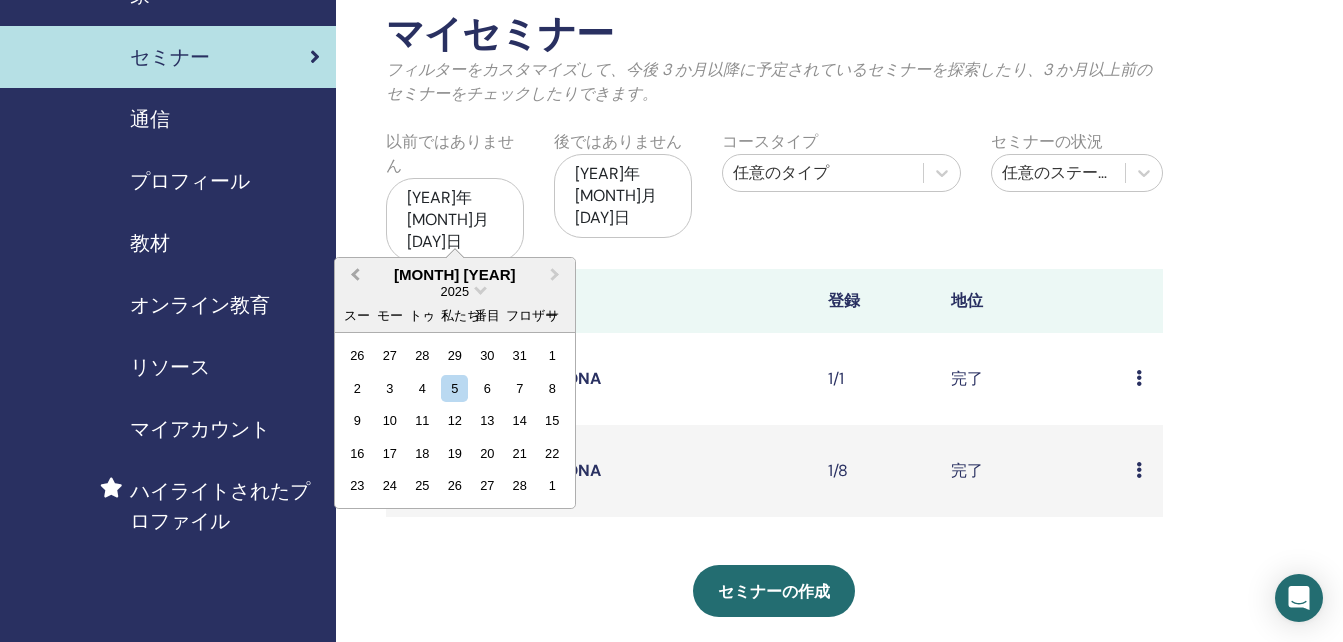 click on "Previous Month" at bounding box center (355, 274) 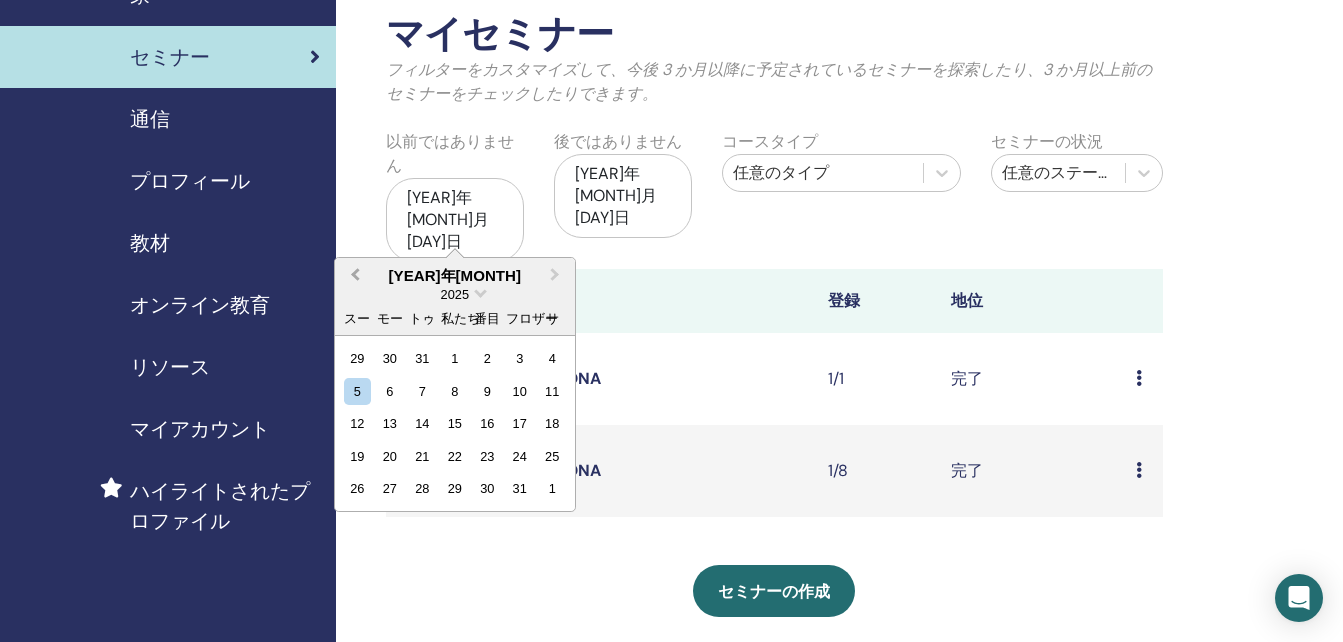 click on "Previous Month" at bounding box center [355, 274] 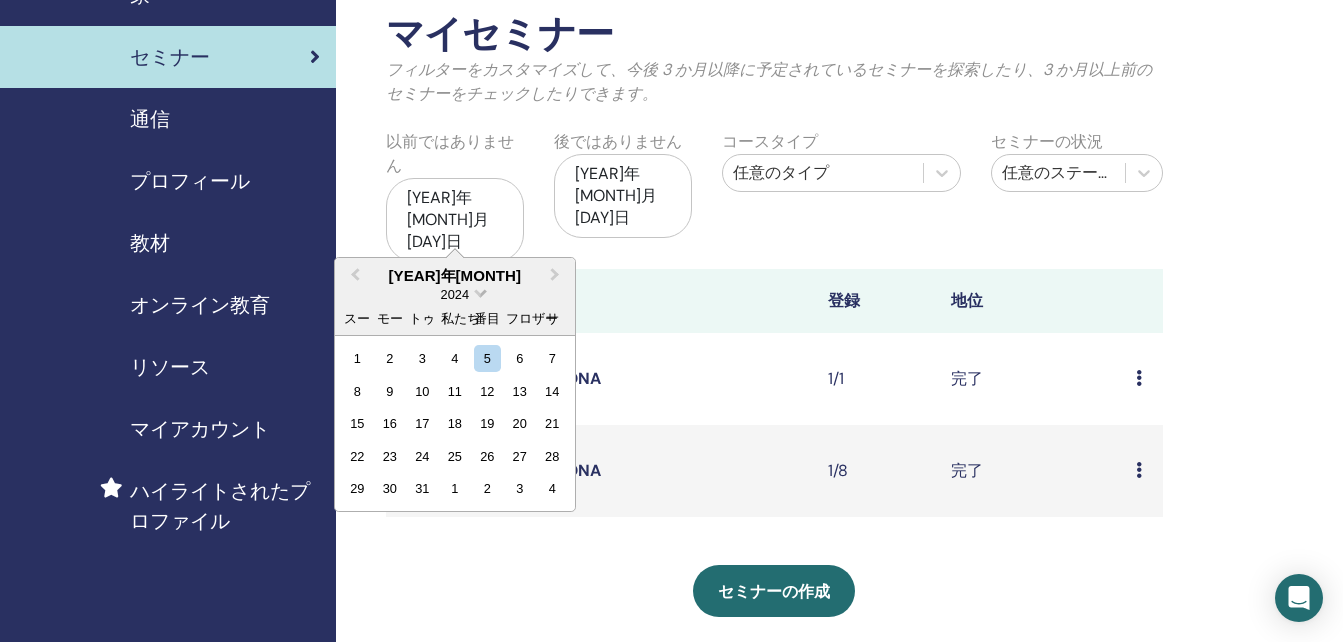 click at bounding box center (480, 291) 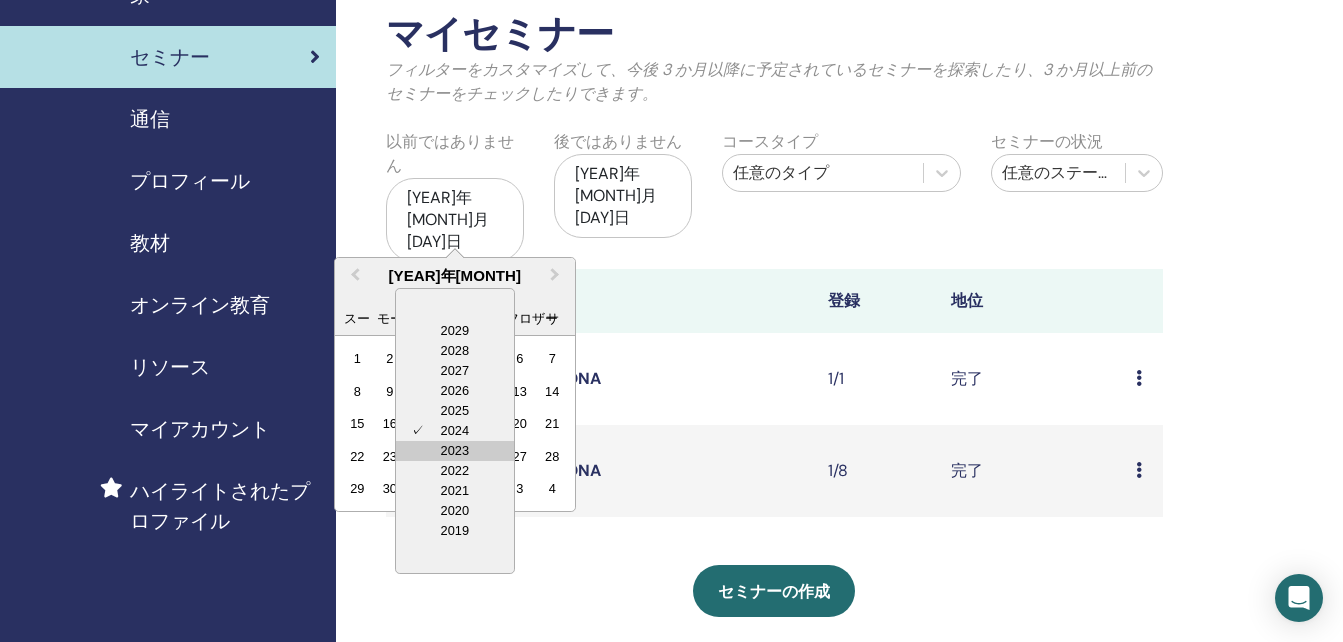 click on "2023" at bounding box center (455, 451) 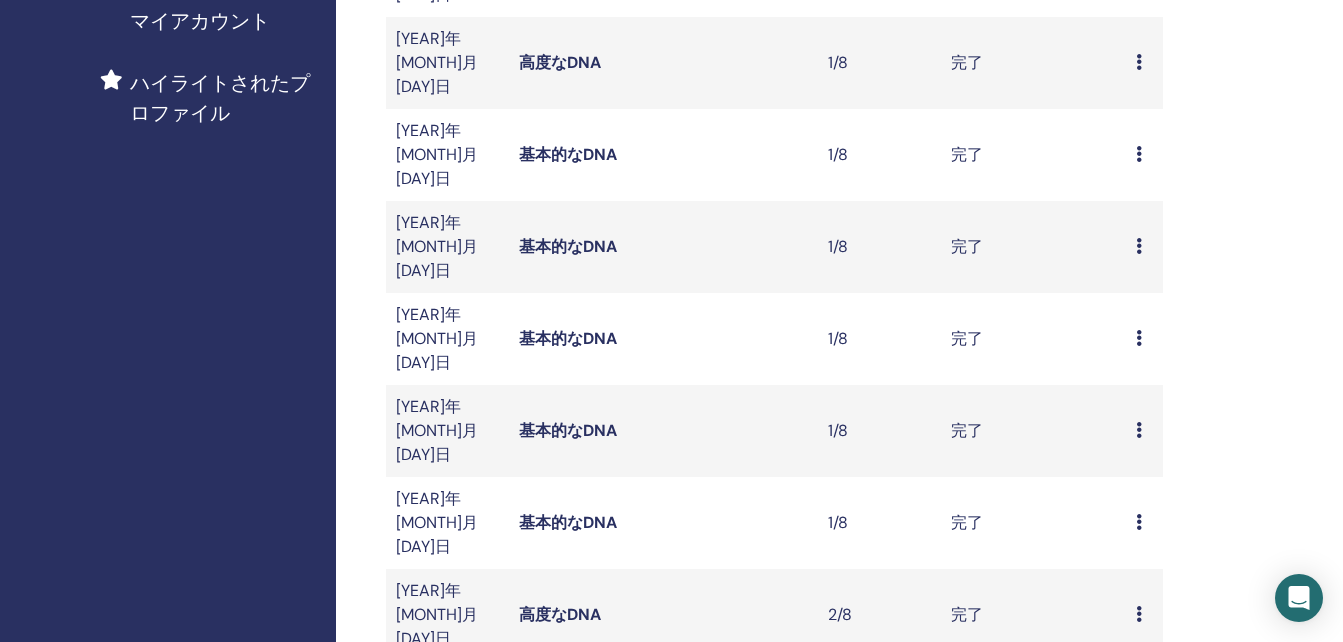 scroll, scrollTop: 600, scrollLeft: 0, axis: vertical 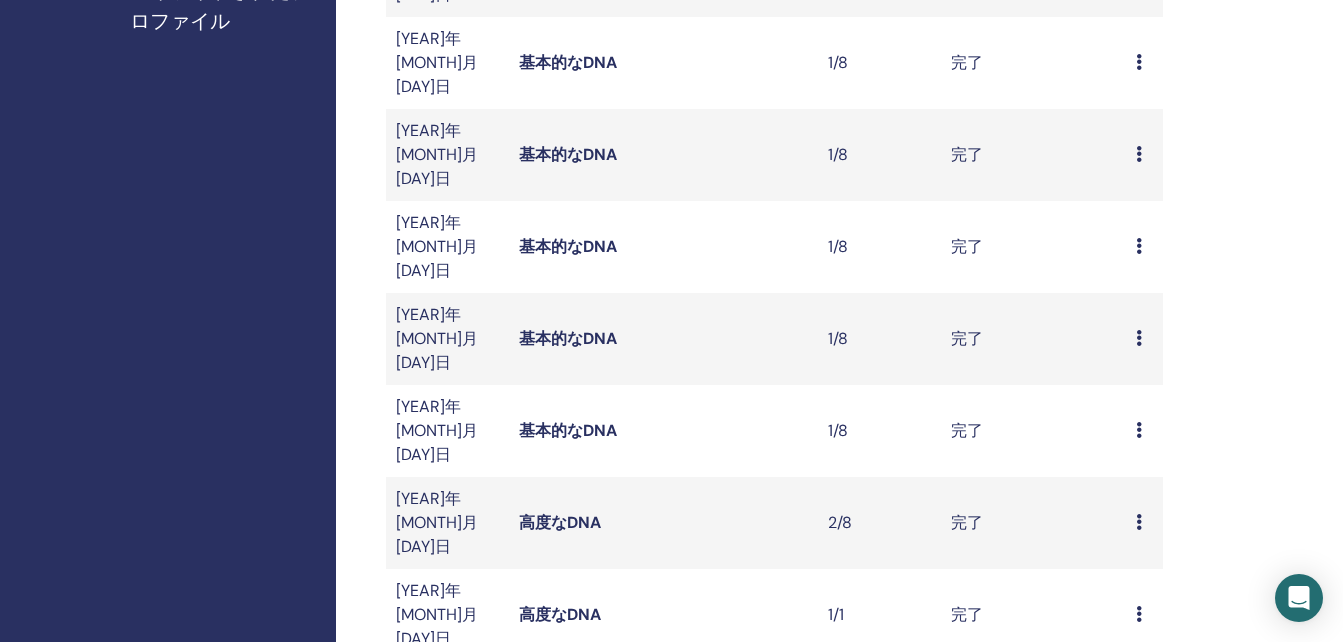 click on "2" at bounding box center (466, 783) 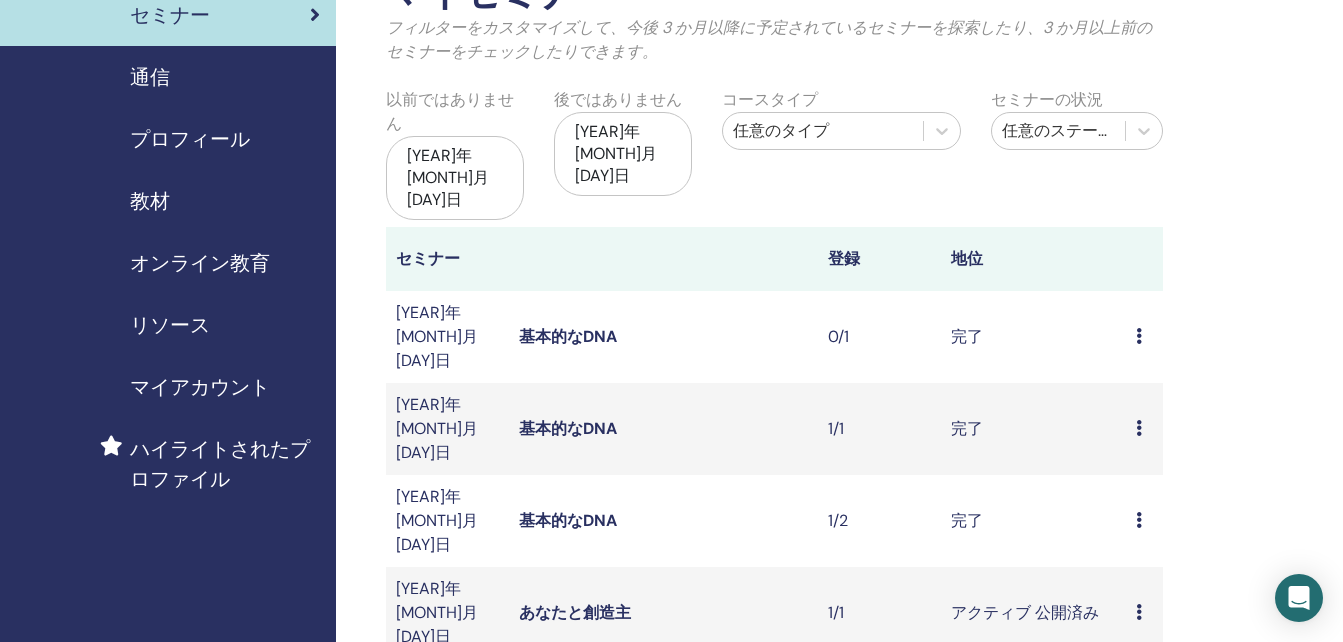 scroll, scrollTop: 100, scrollLeft: 0, axis: vertical 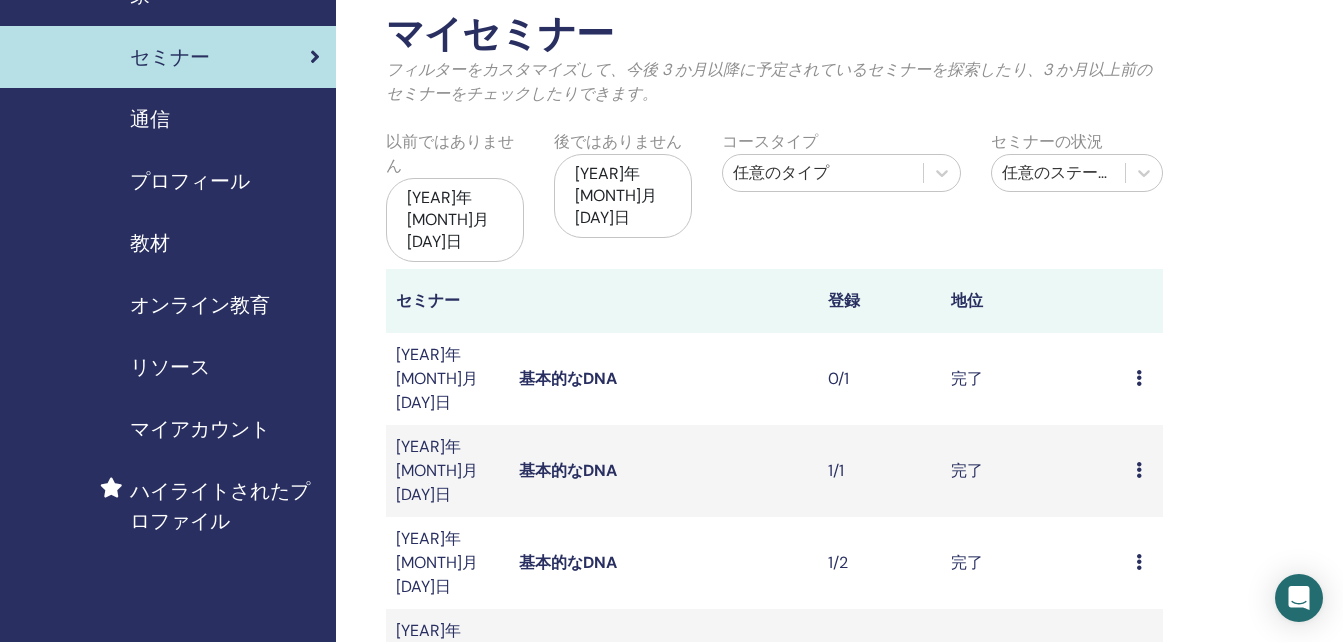 click on "2023年12月05日" at bounding box center [455, 220] 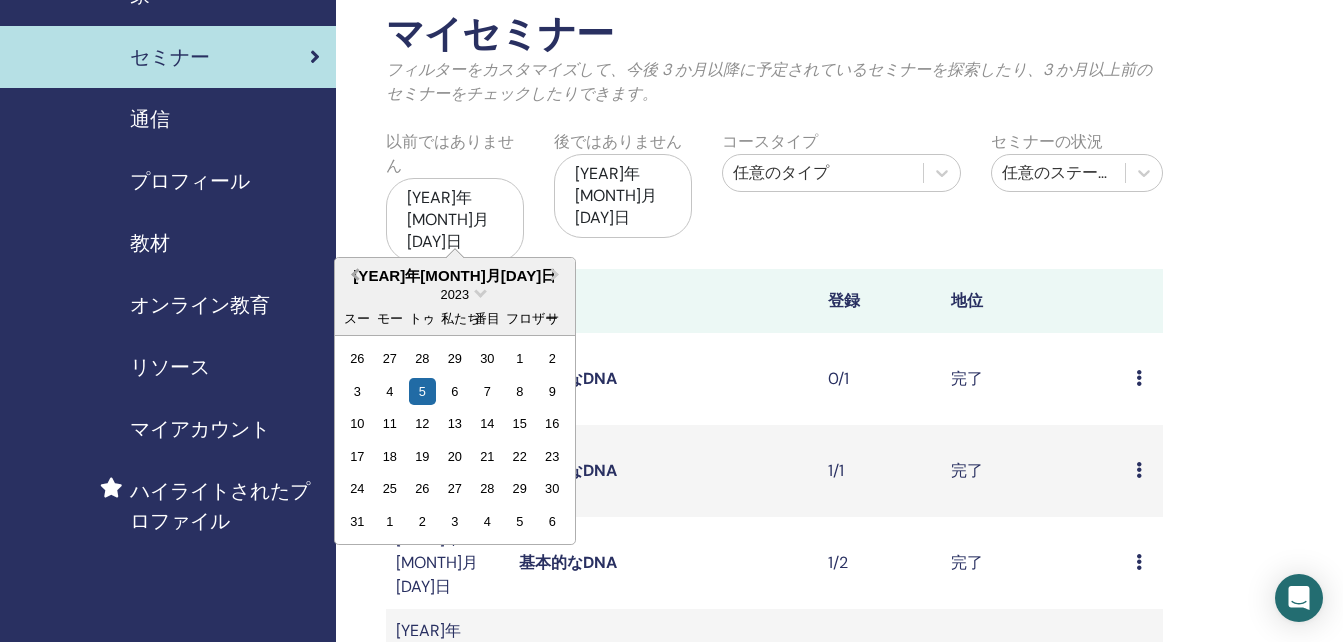 click on "Previous Month" at bounding box center [353, 276] 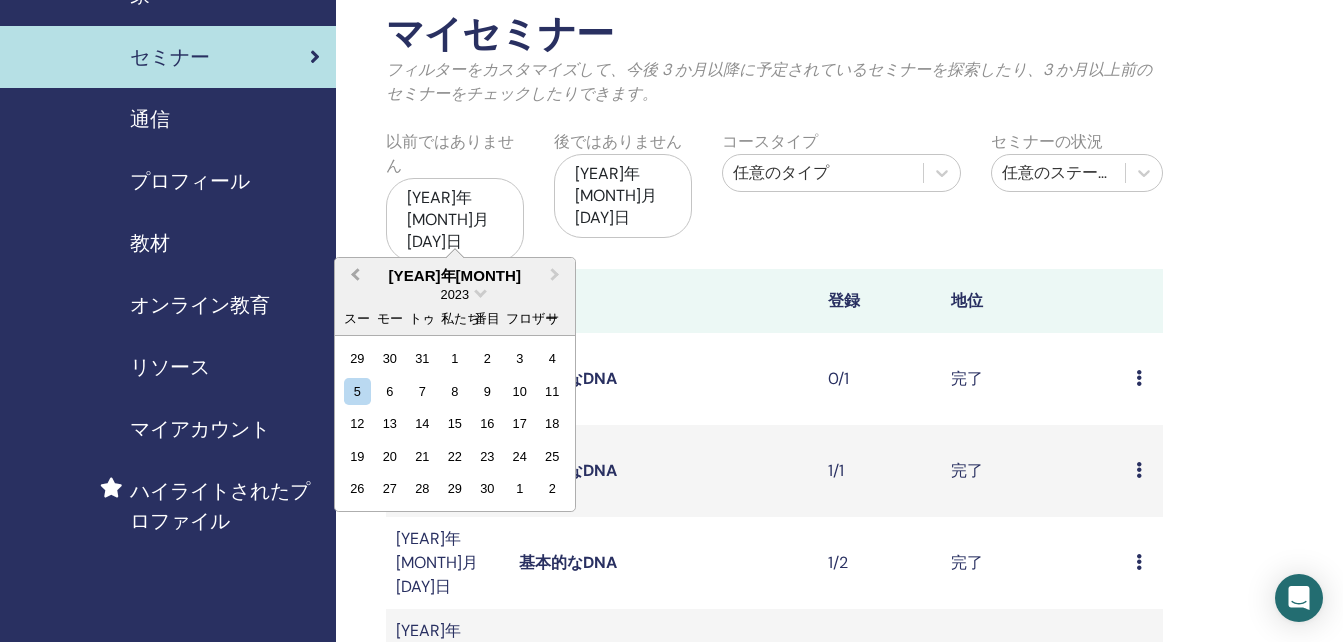 click on "Previous Month" at bounding box center [353, 276] 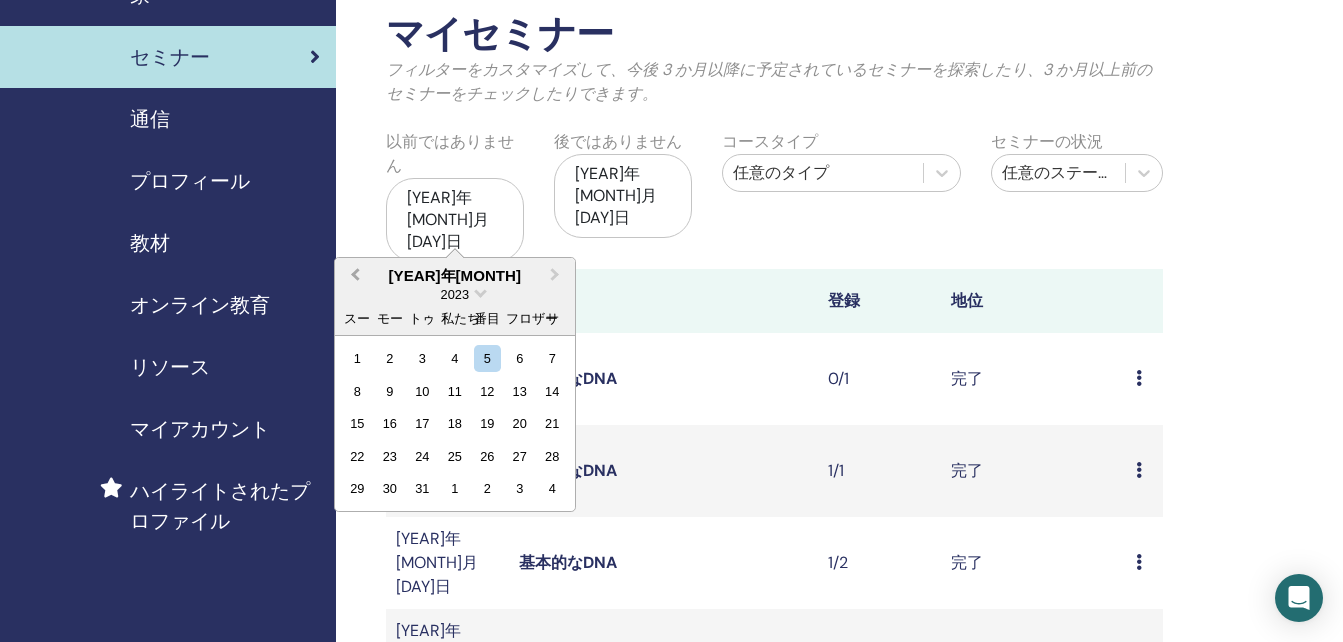 click on "Previous Month" at bounding box center (353, 276) 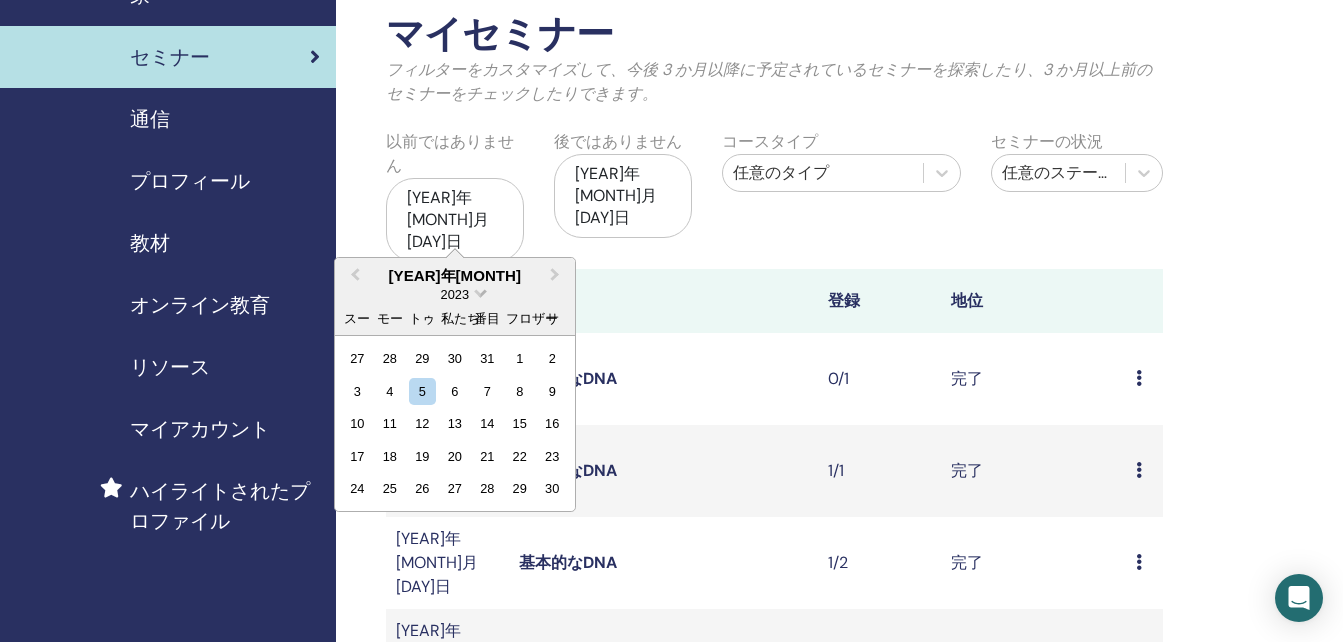 click at bounding box center [480, 291] 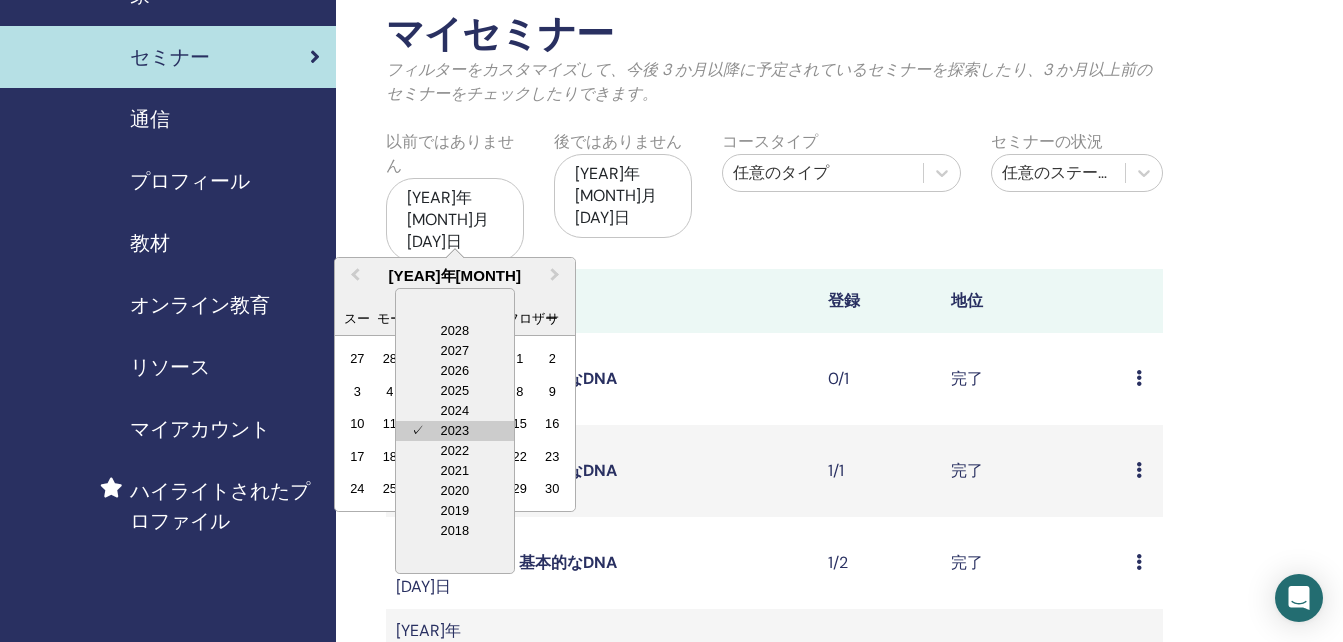 click on "2023" at bounding box center [455, 430] 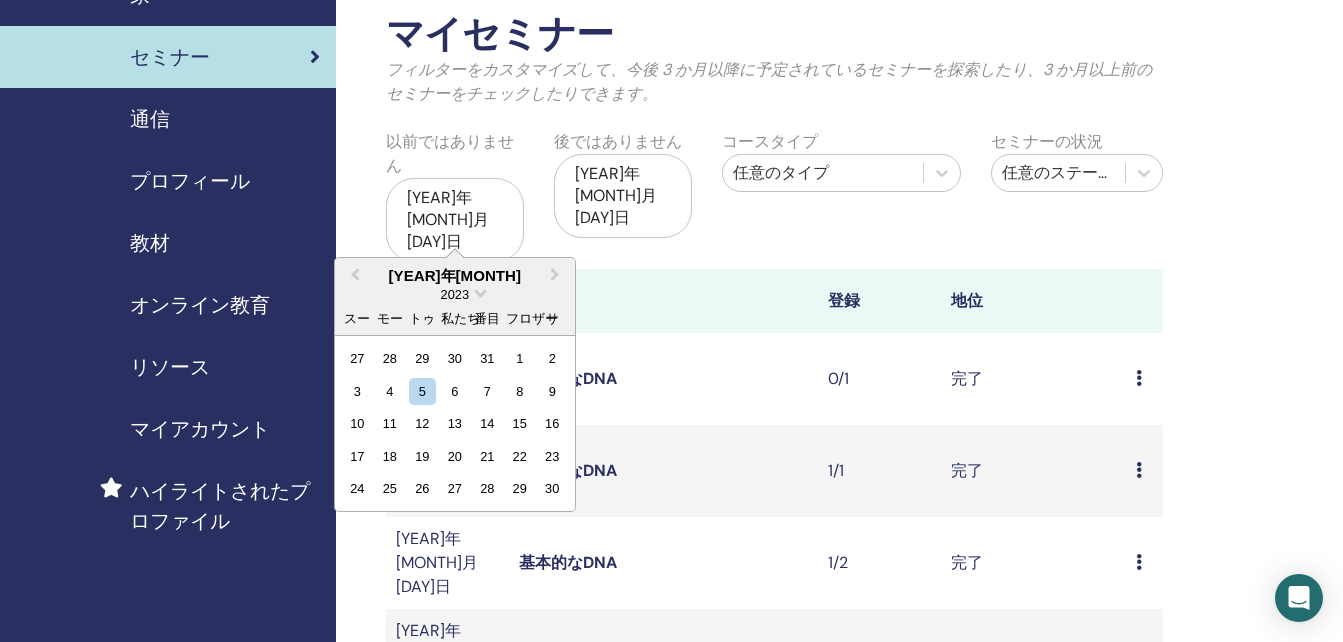 click on "サ" at bounding box center (552, 318) 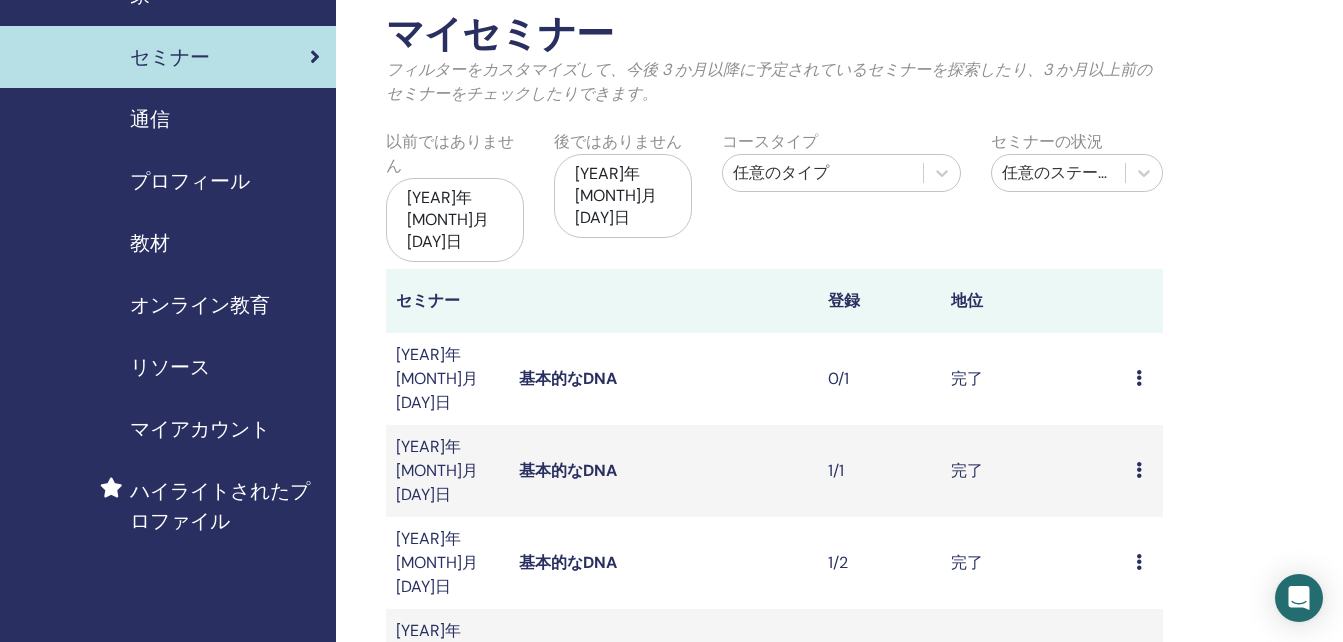 click on "完了" at bounding box center [1033, 379] 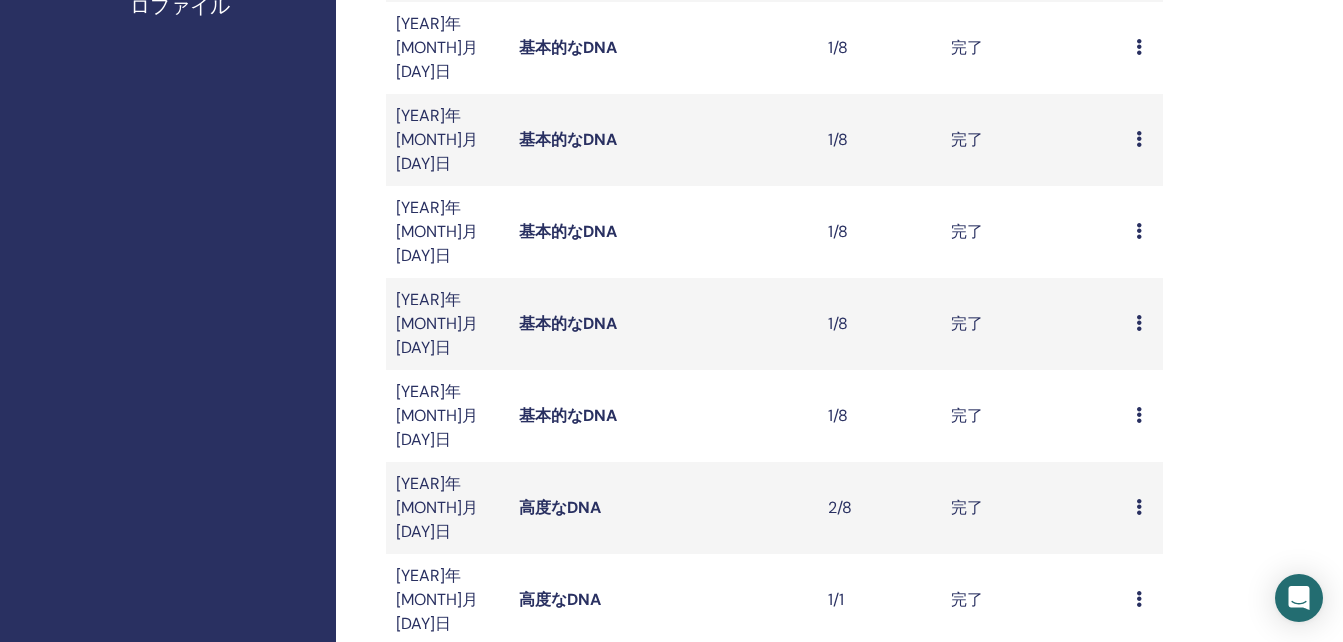 scroll, scrollTop: 700, scrollLeft: 0, axis: vertical 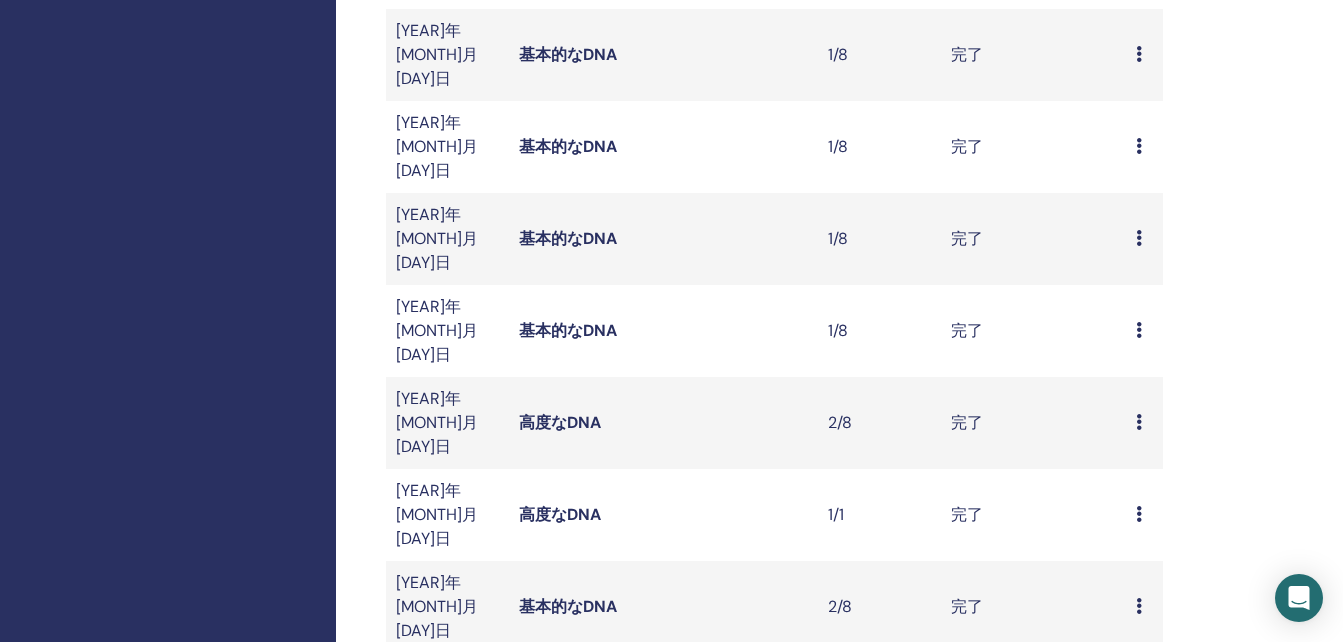 click on "2" at bounding box center [466, 692] 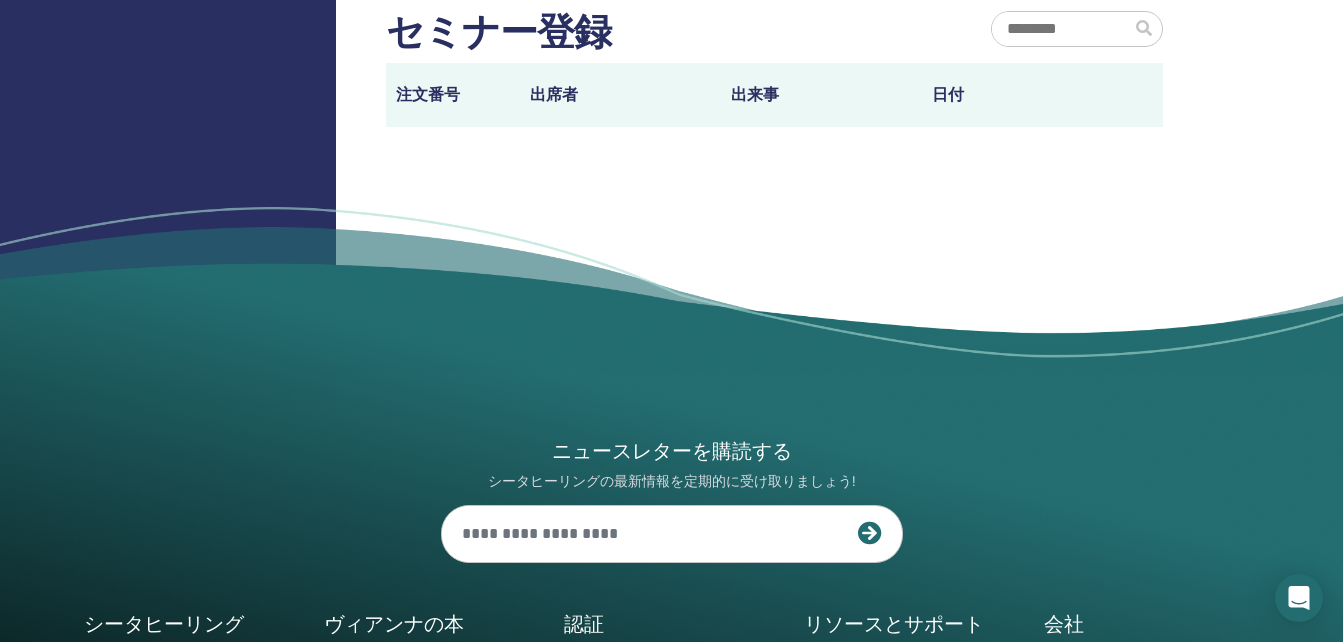 scroll, scrollTop: 600, scrollLeft: 0, axis: vertical 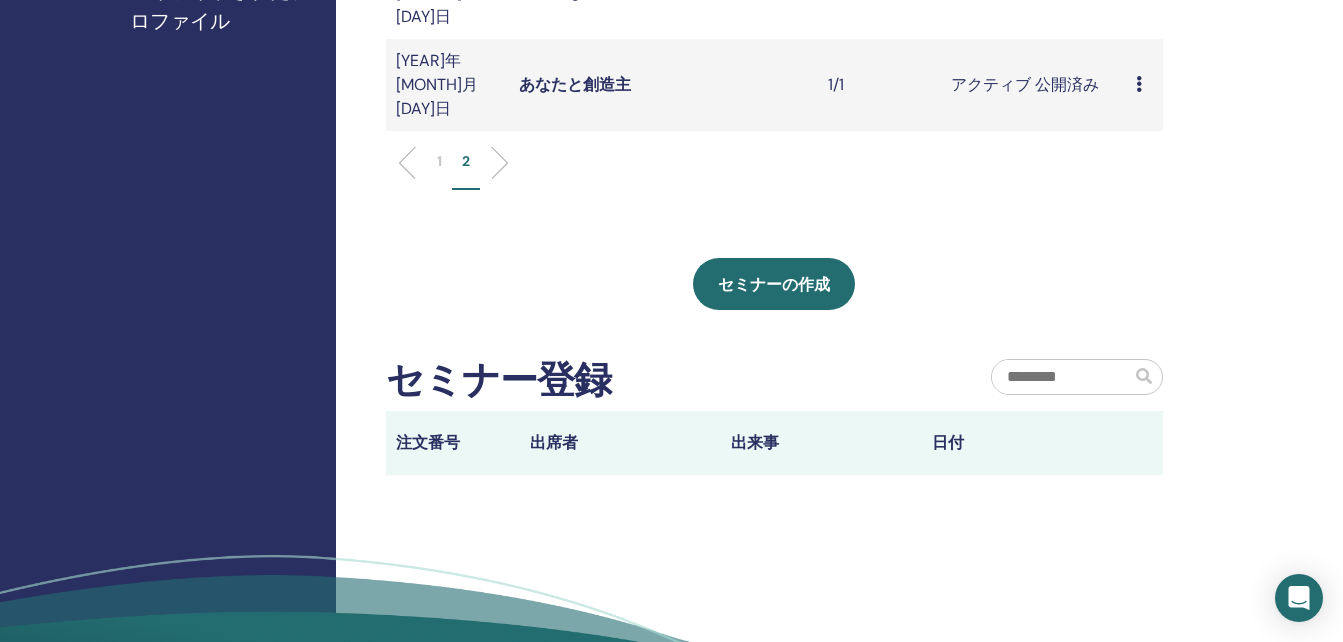 click on "Preview Edit Attendees Cancel" at bounding box center [1144, 85] 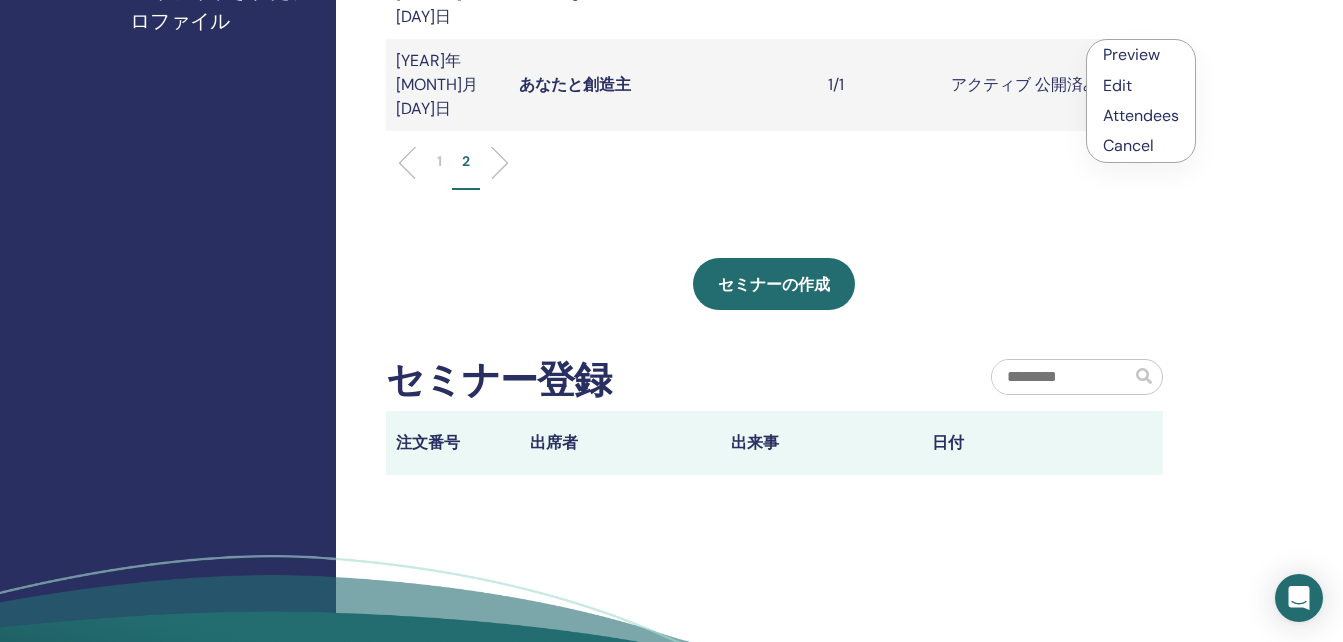 click on "1/1" at bounding box center (879, 85) 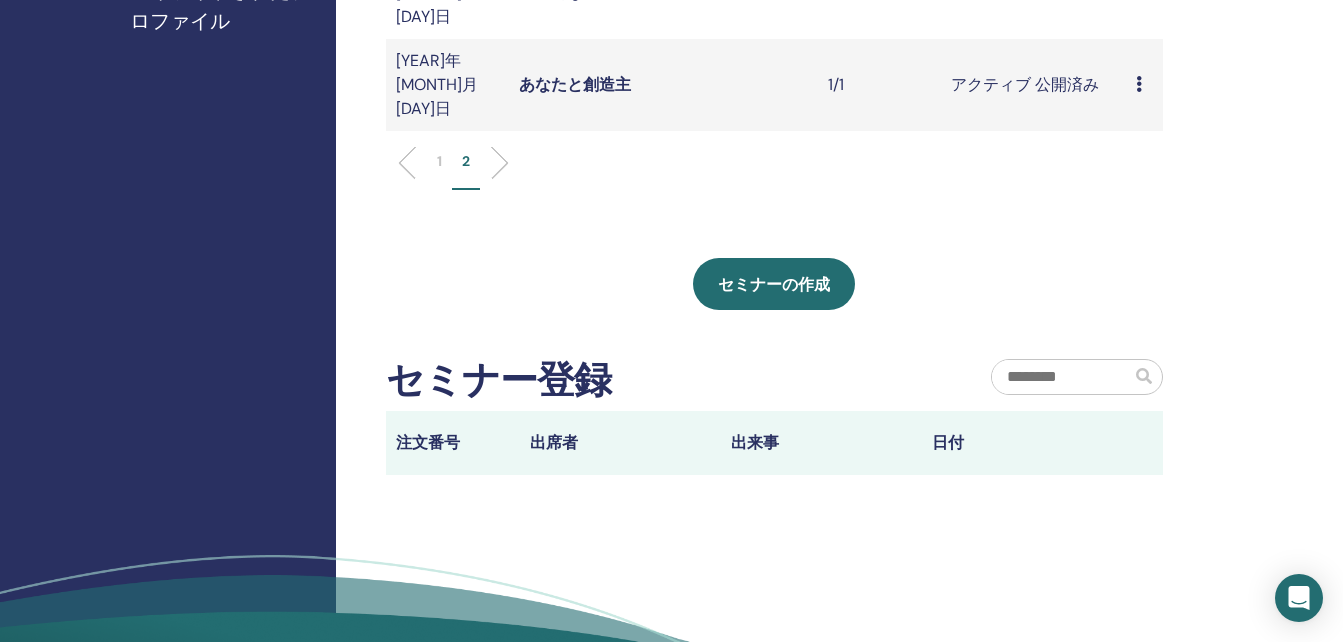 click at bounding box center (415, 163) 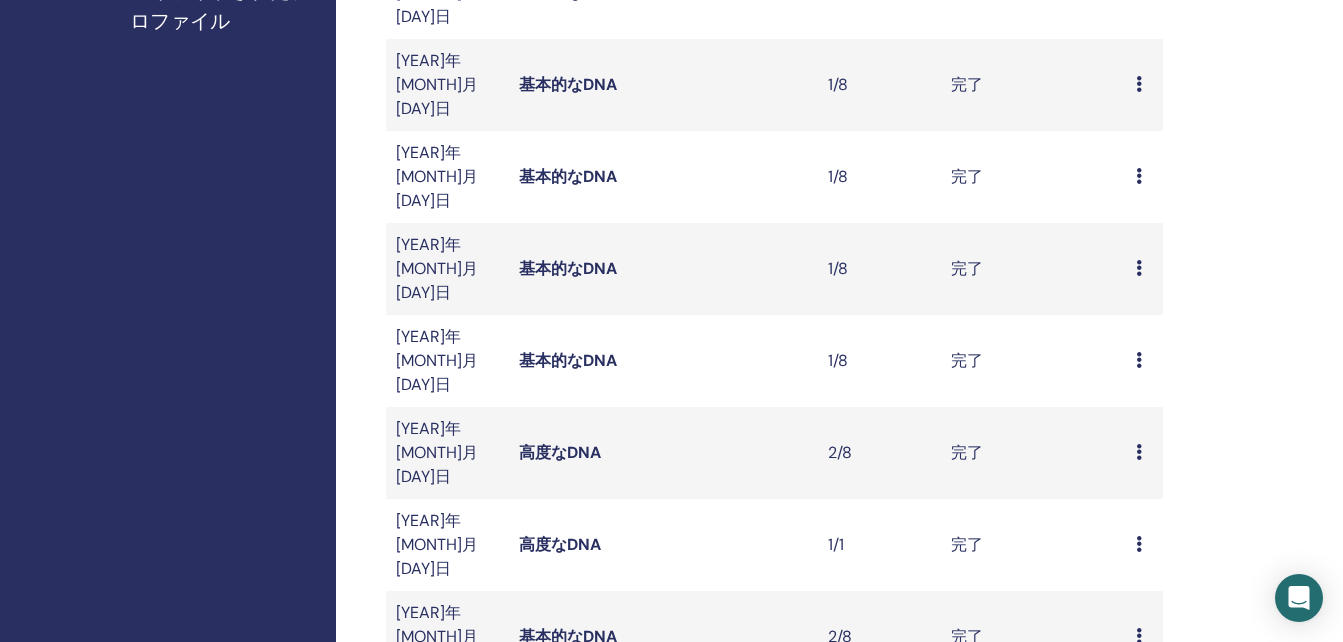 click on "Preview Attendees" at bounding box center (1144, 545) 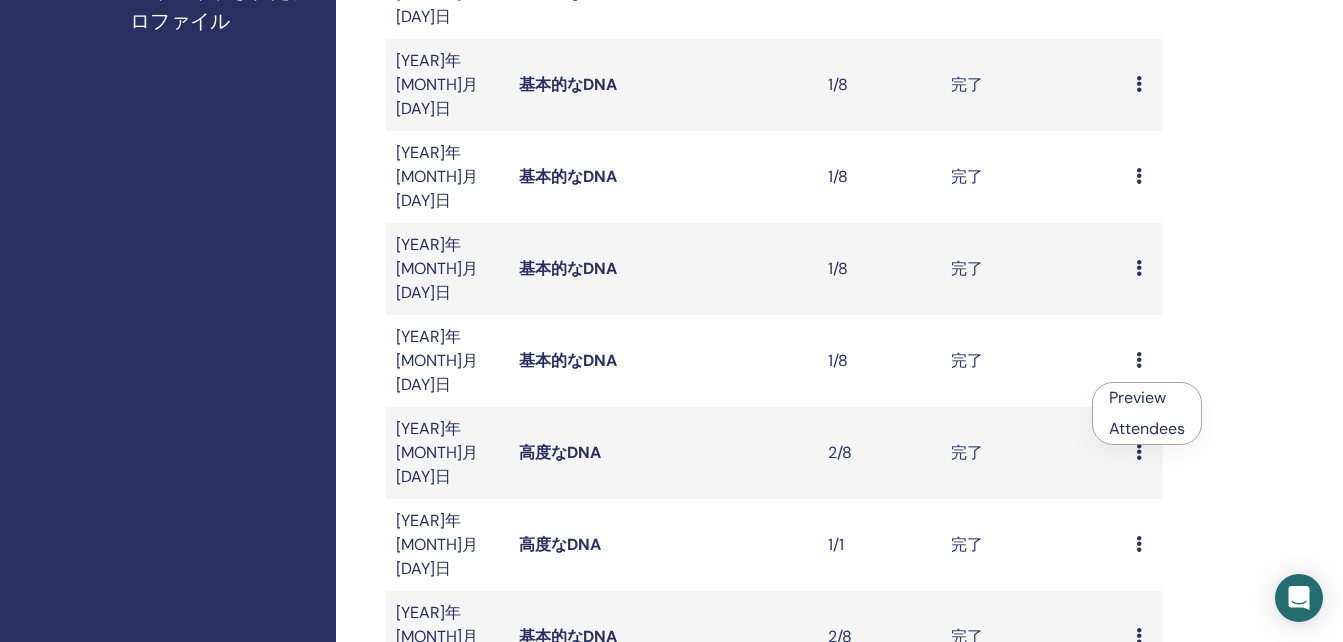 click on "1/1" at bounding box center [879, 545] 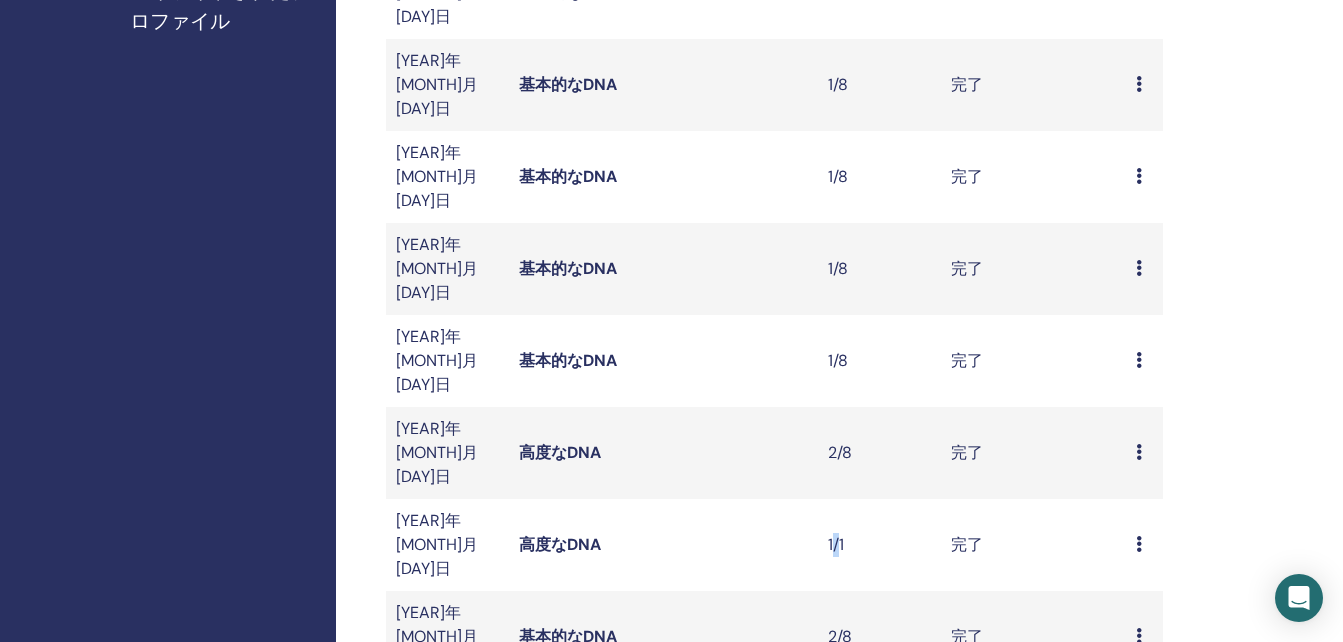 click on "1/1" at bounding box center [879, 545] 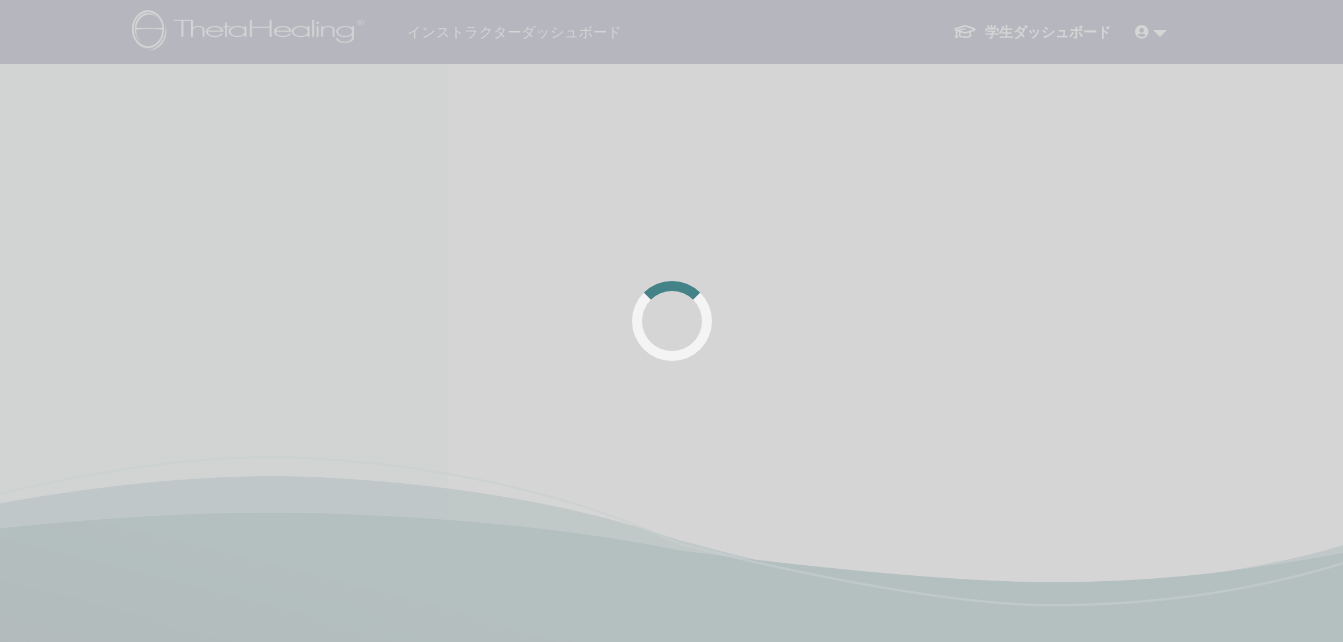 scroll, scrollTop: 0, scrollLeft: 0, axis: both 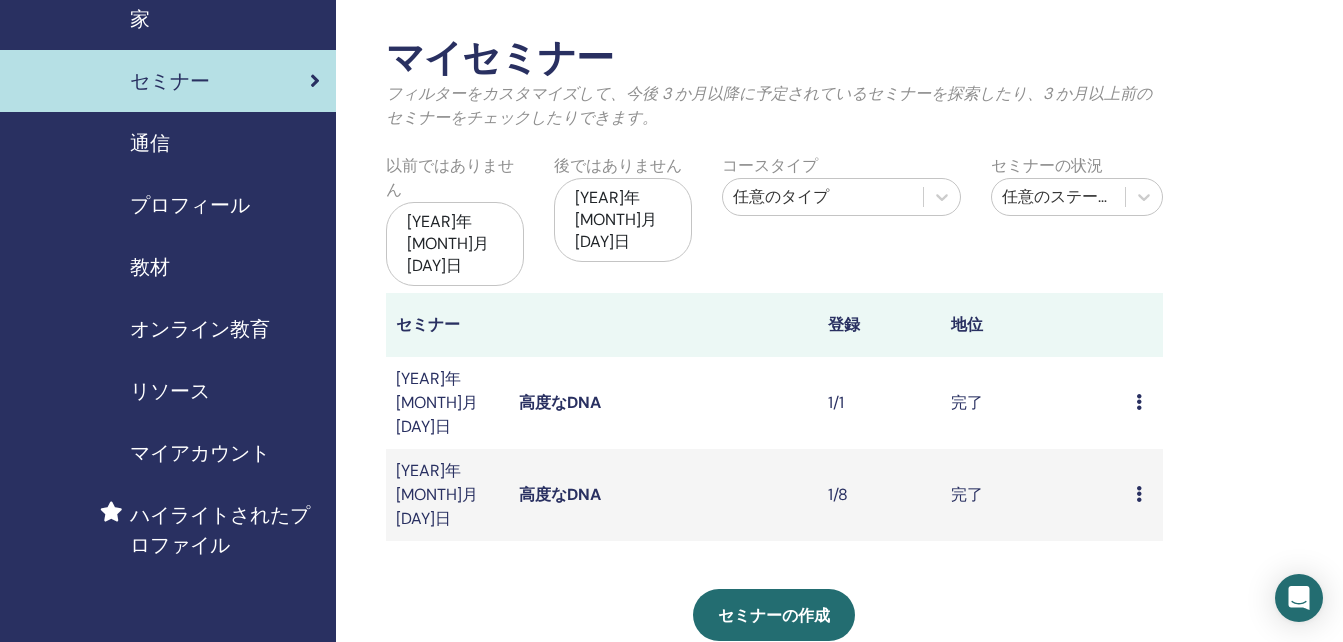 click on "[YEAR]年[MONTH]月[DAY]日" at bounding box center [455, 244] 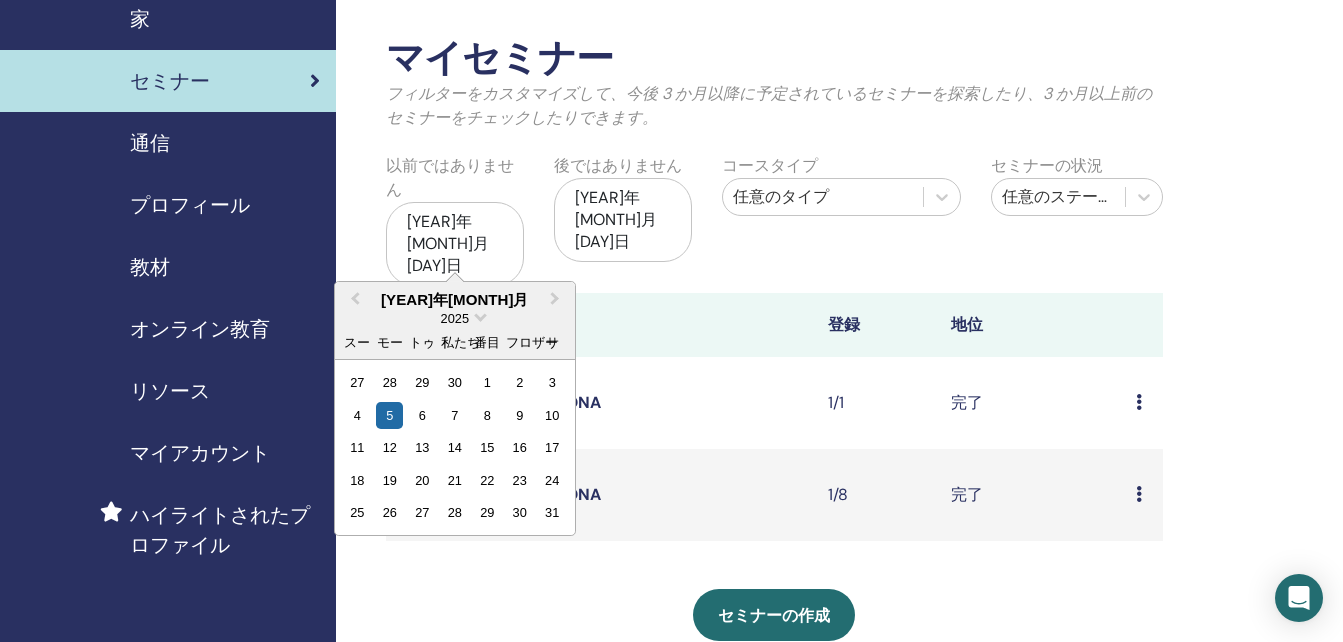 click on "2025" at bounding box center (455, 318) 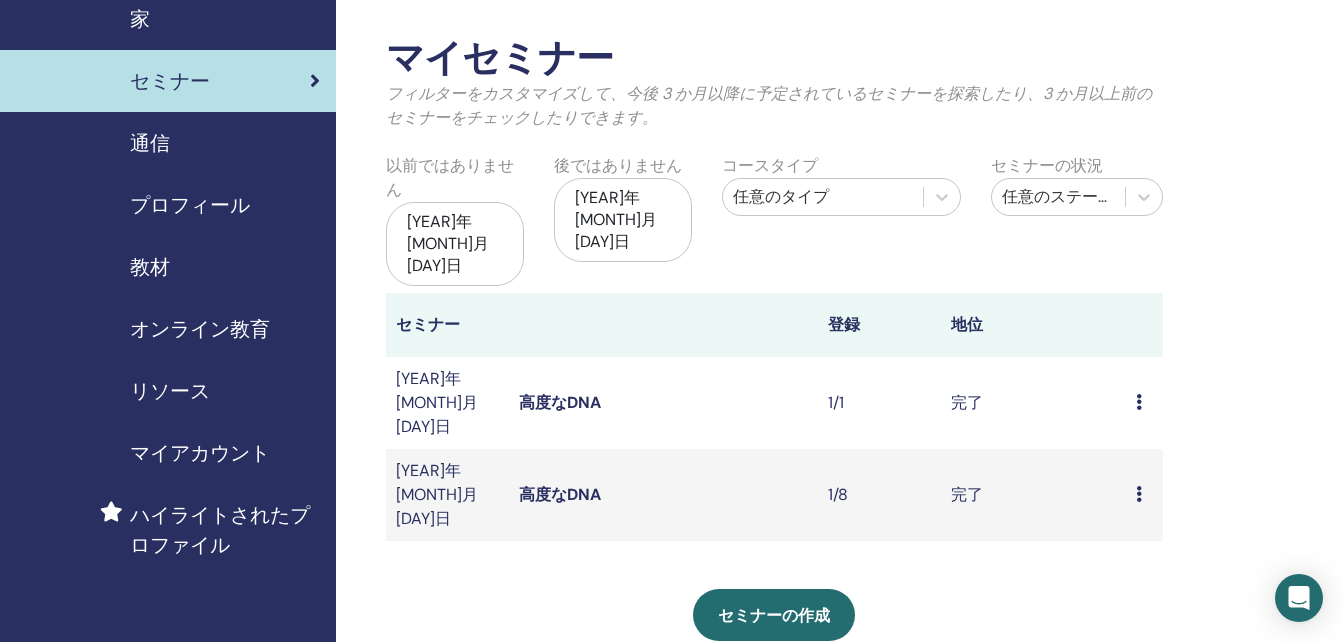 click on "以前ではありません" at bounding box center [455, 178] 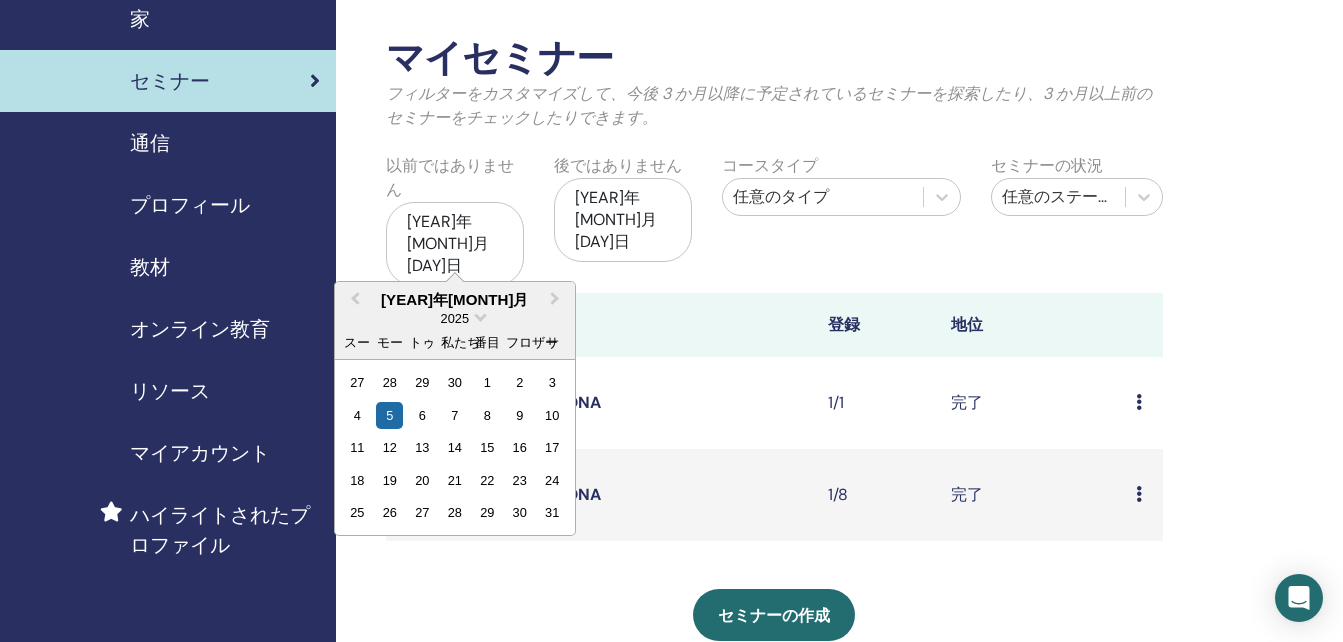 click on "2025" at bounding box center (455, 318) 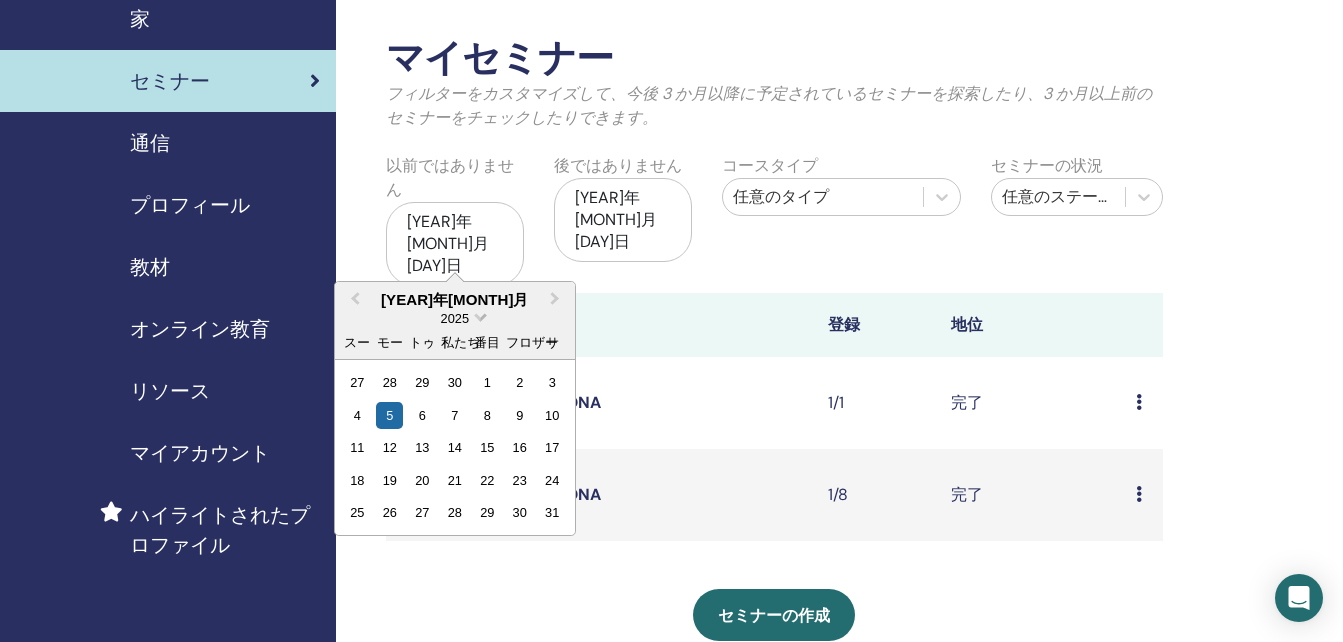 click at bounding box center [480, 315] 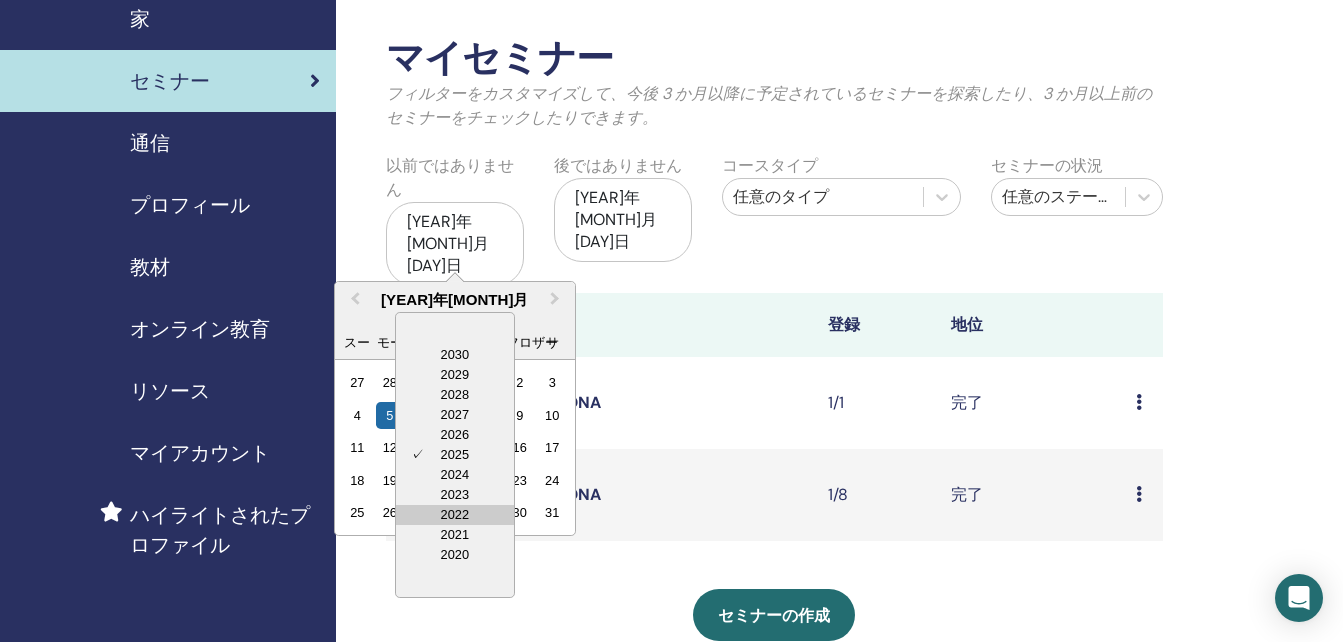 click on "2022" at bounding box center (455, 515) 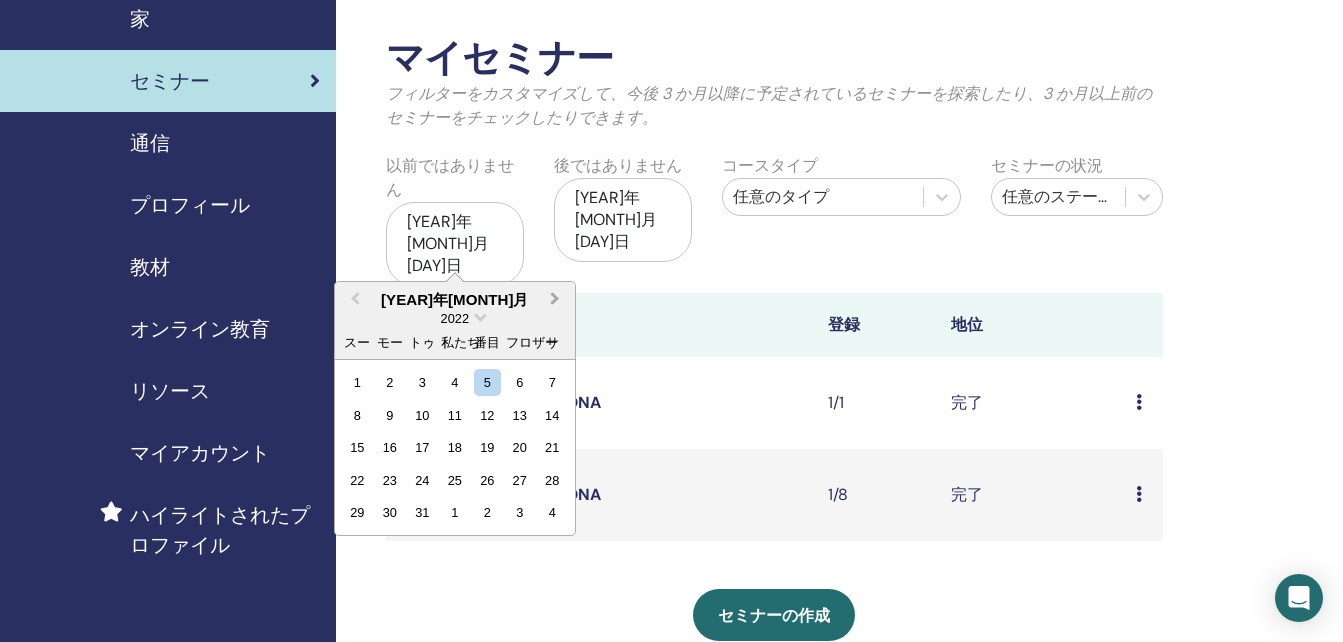 click on "Next Month" at bounding box center [555, 298] 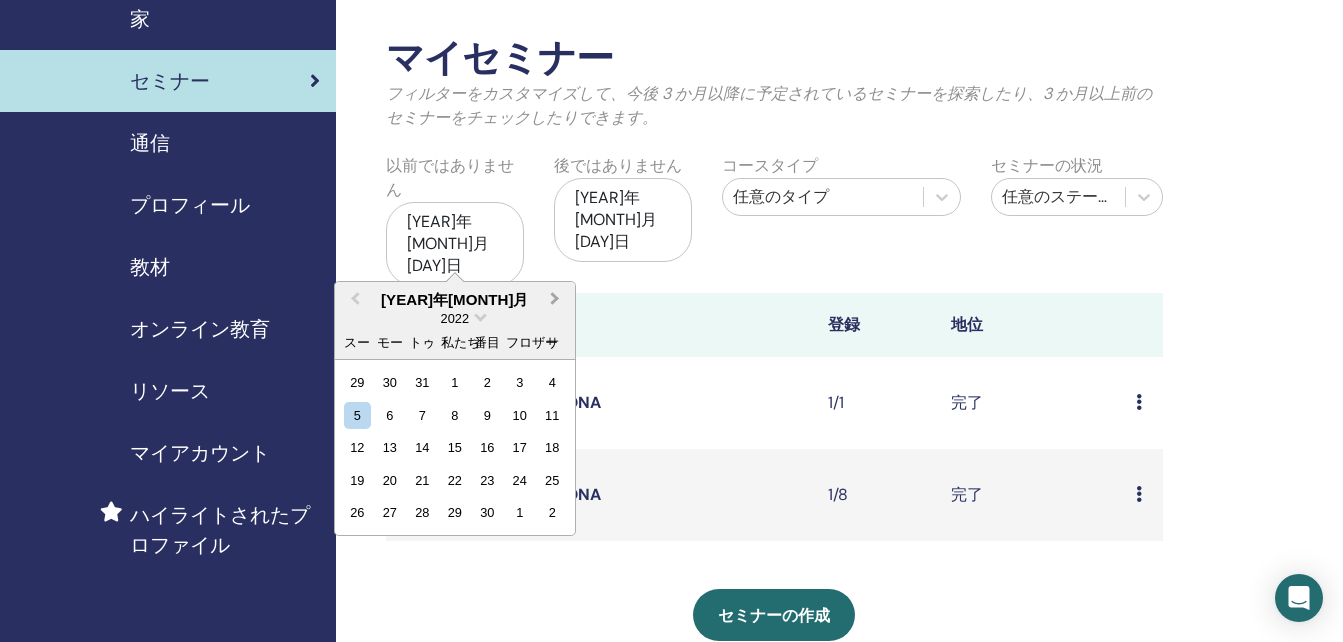 click on "Next Month" at bounding box center [555, 298] 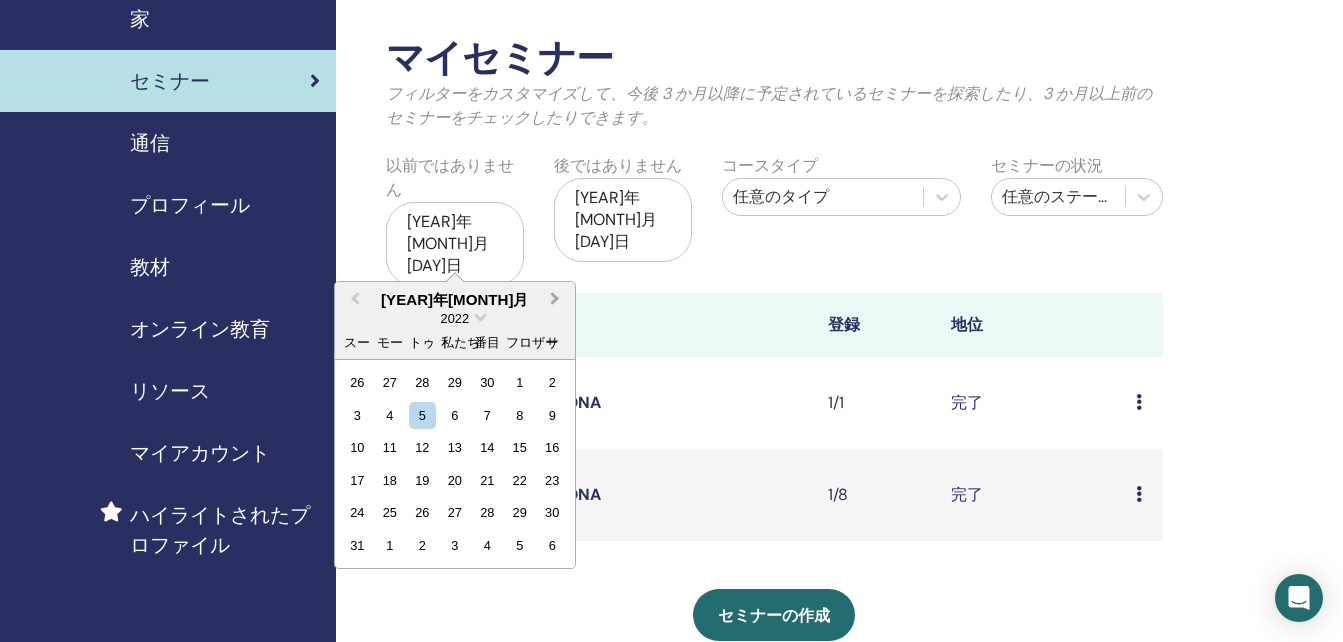 click on "Next Month" at bounding box center (555, 298) 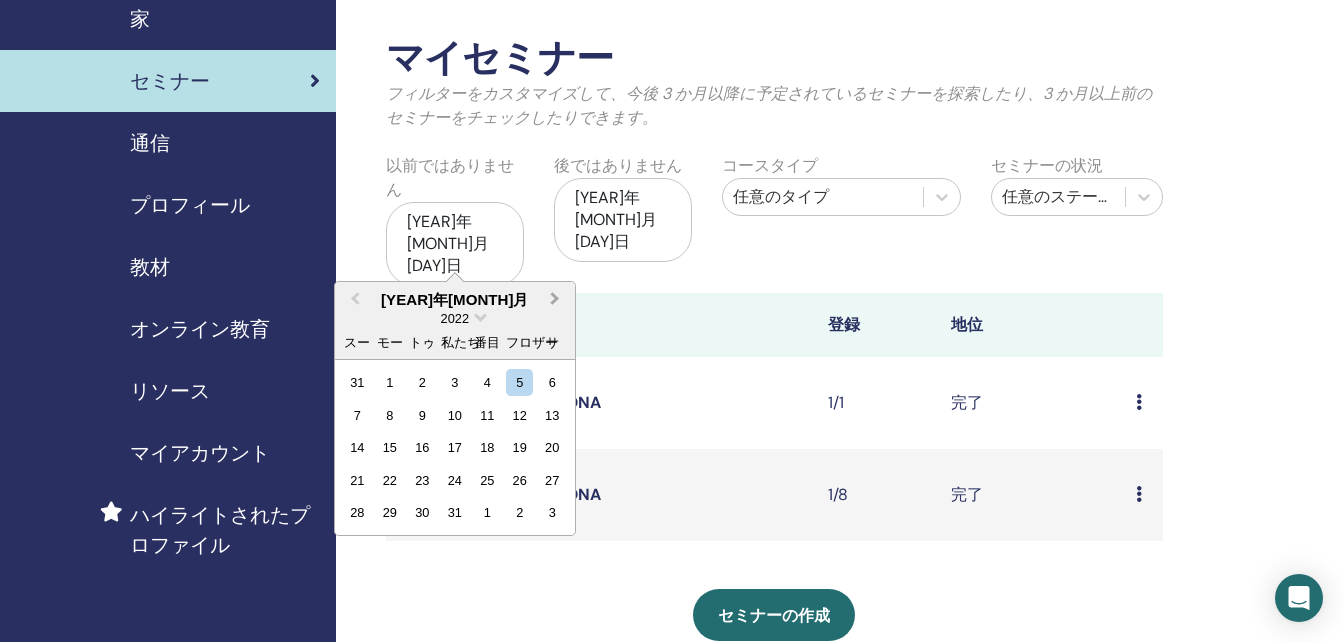 click on "Next Month" at bounding box center (555, 298) 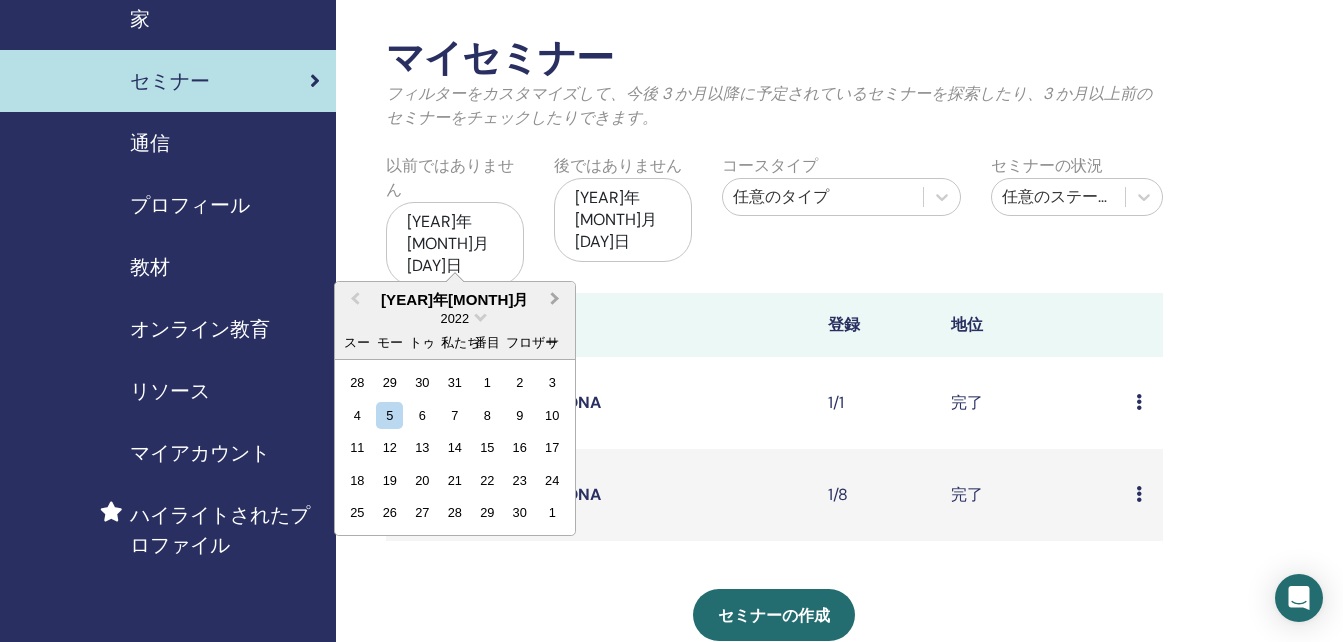 click on "Next Month" at bounding box center [555, 298] 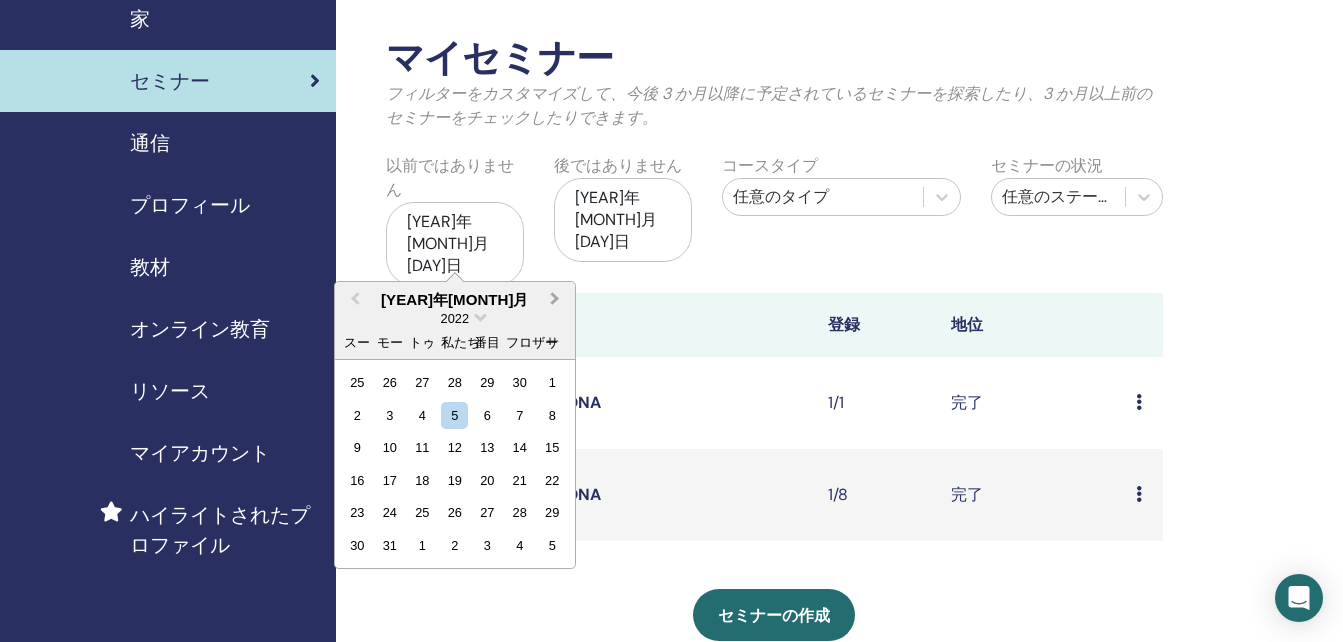 click on "Next Month" at bounding box center (555, 298) 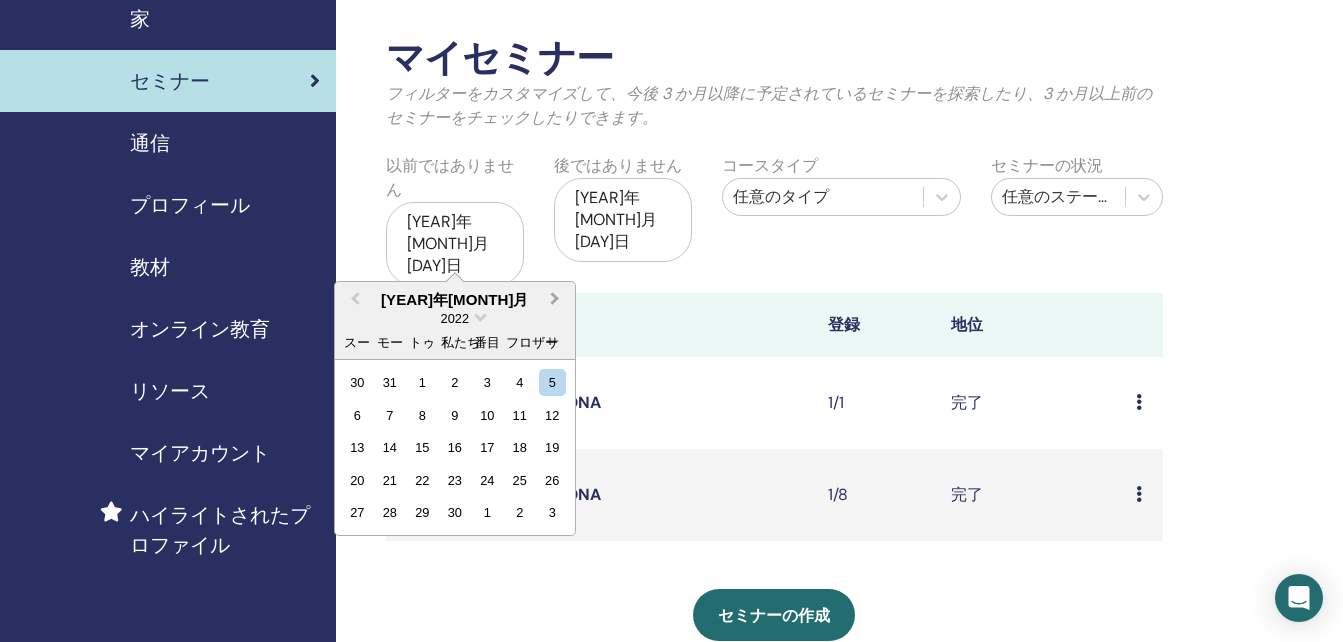 click on "Next Month" at bounding box center (555, 298) 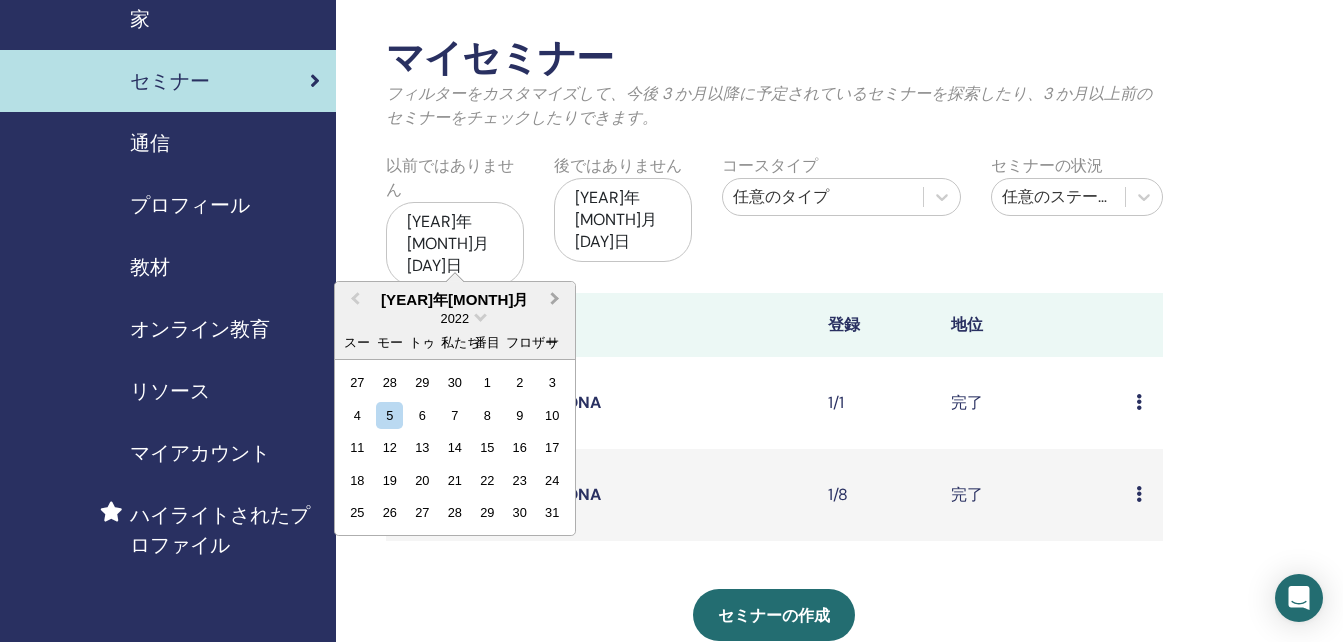 click on "Next Month" at bounding box center (555, 298) 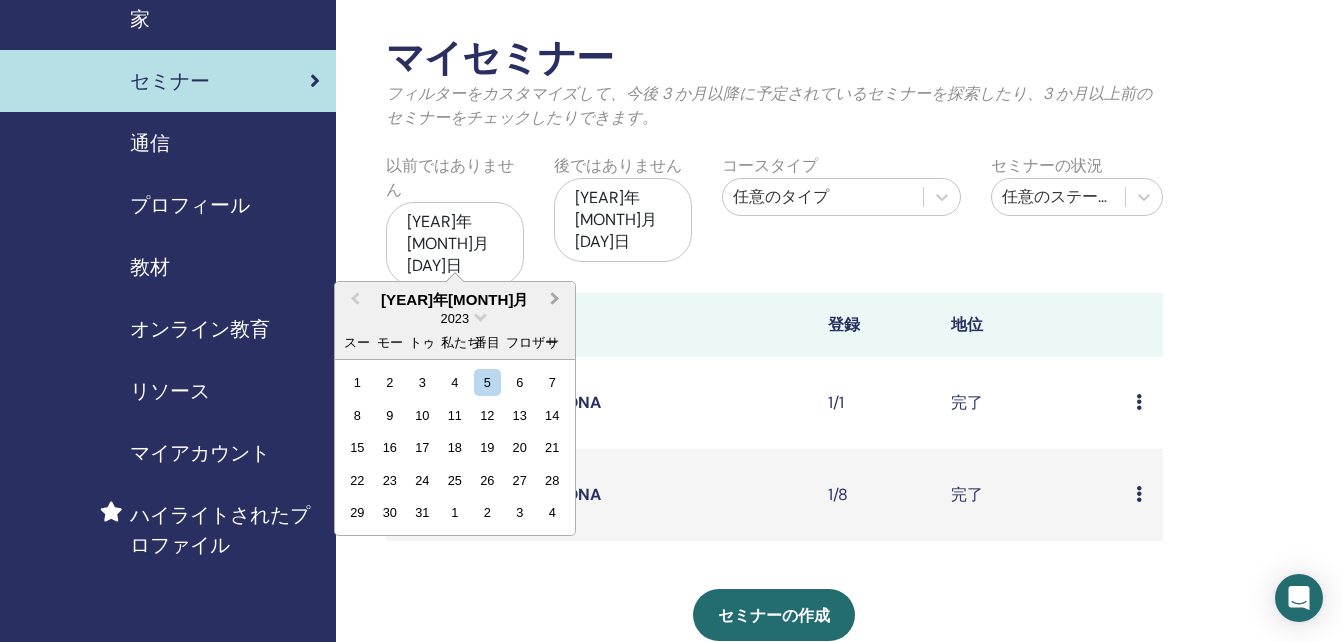 click on "Next Month" at bounding box center [555, 298] 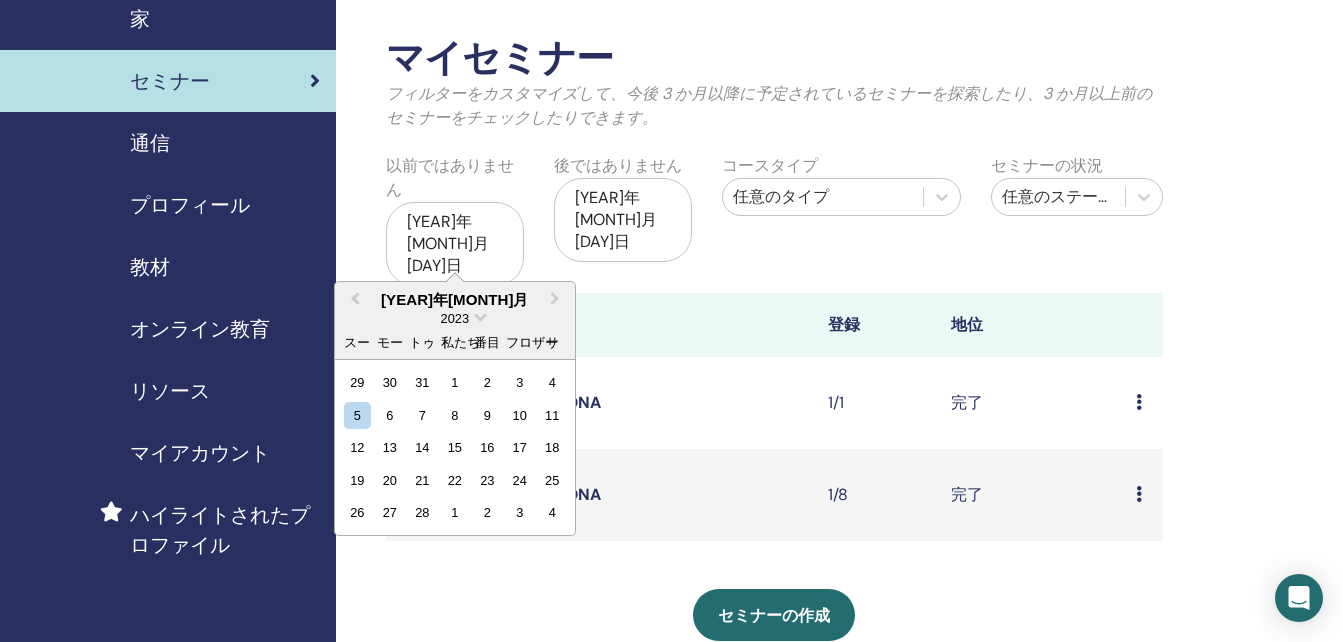 click on "セミナーの作成" at bounding box center [774, 615] 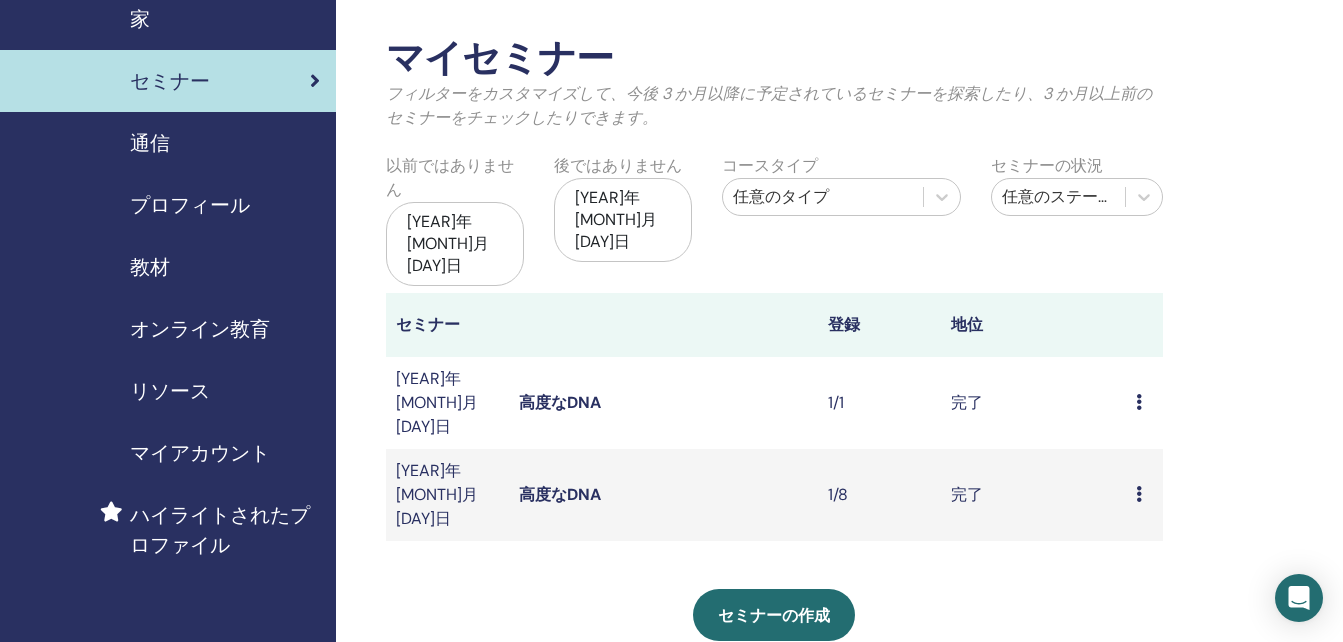 click at bounding box center (1139, 402) 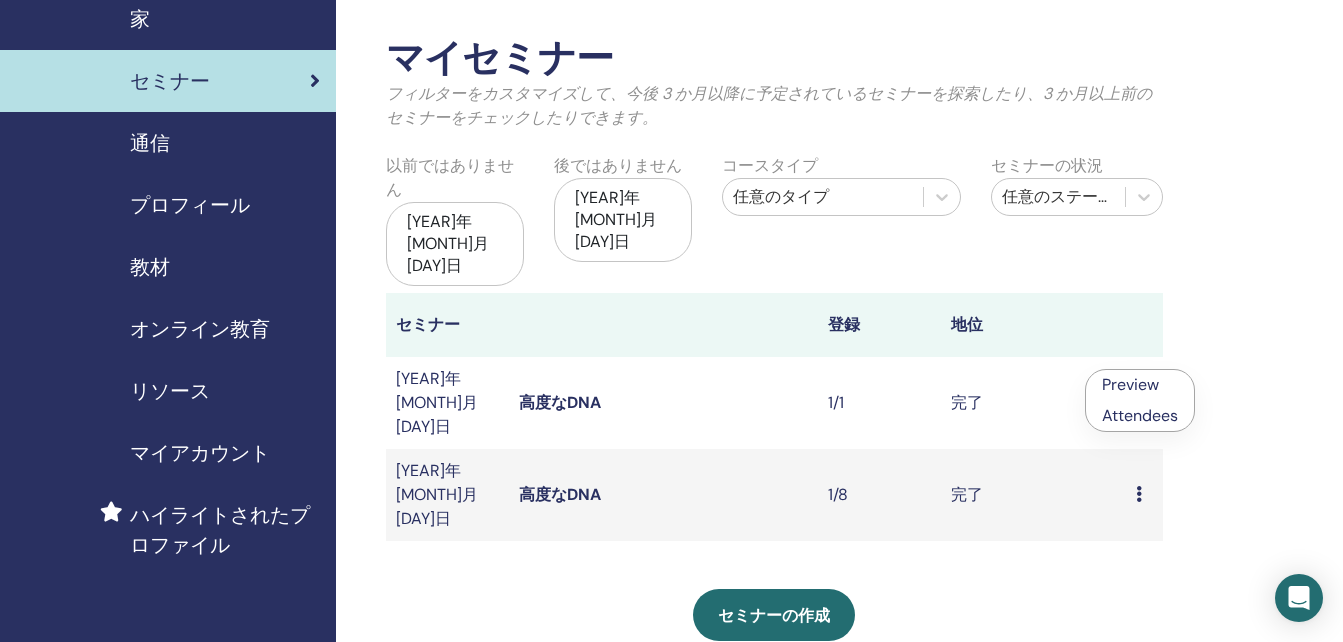 click on "高度なDNA" at bounding box center [560, 402] 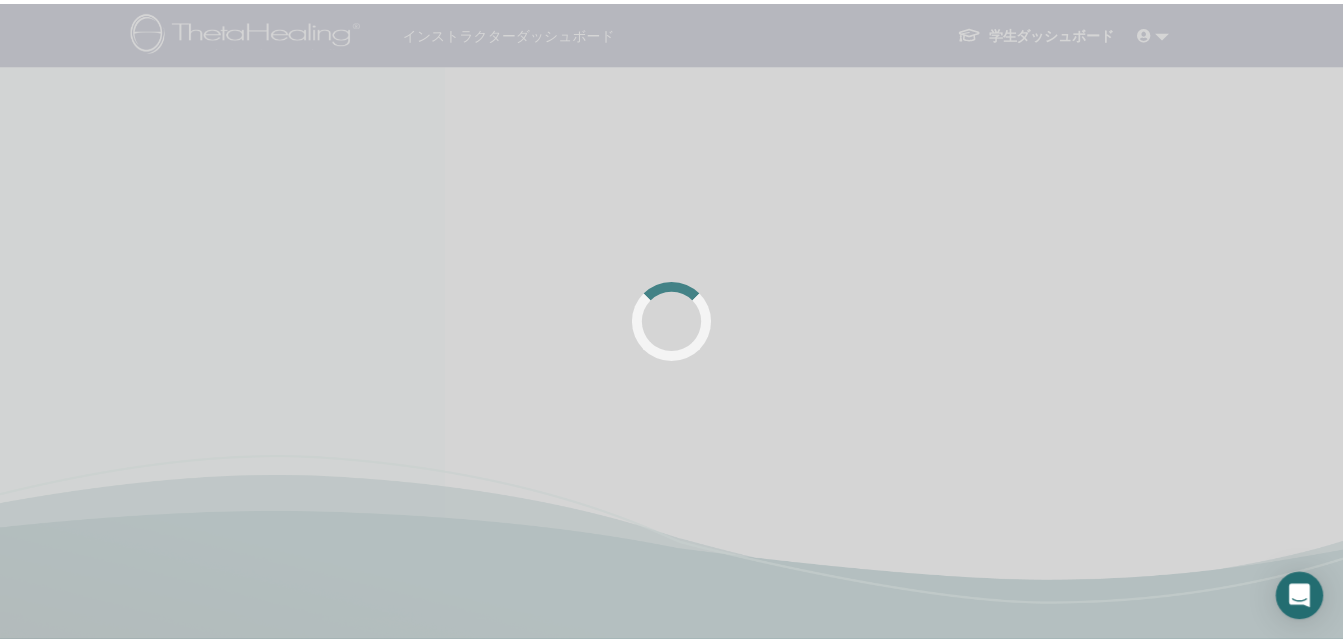 scroll, scrollTop: 0, scrollLeft: 0, axis: both 